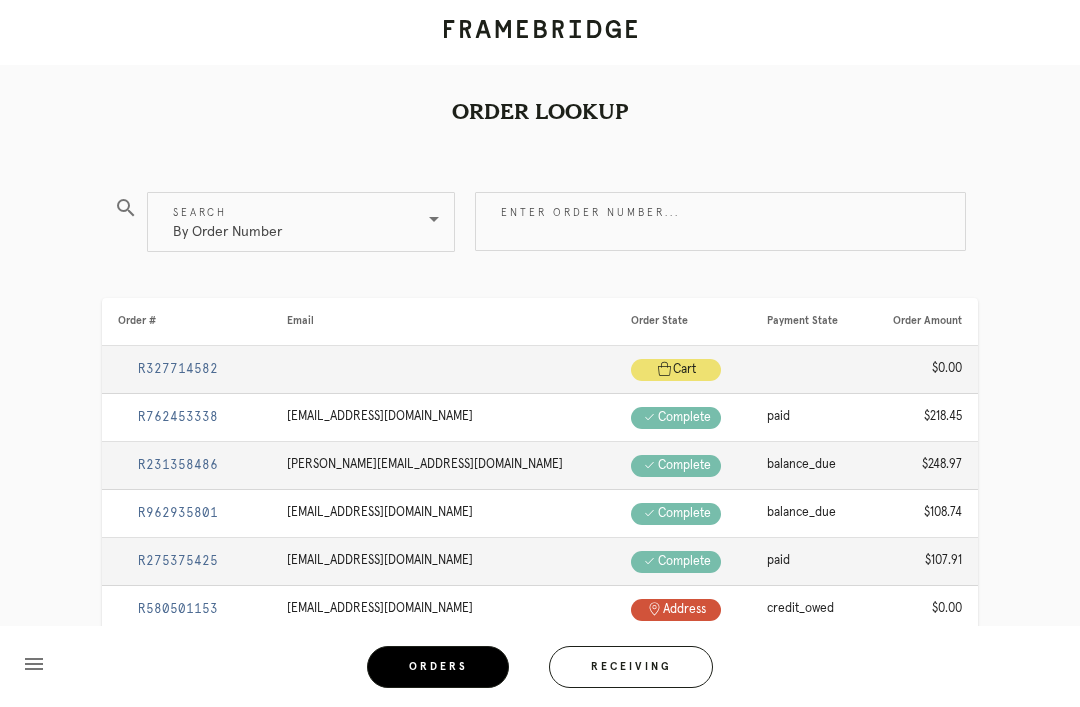scroll, scrollTop: 64, scrollLeft: 0, axis: vertical 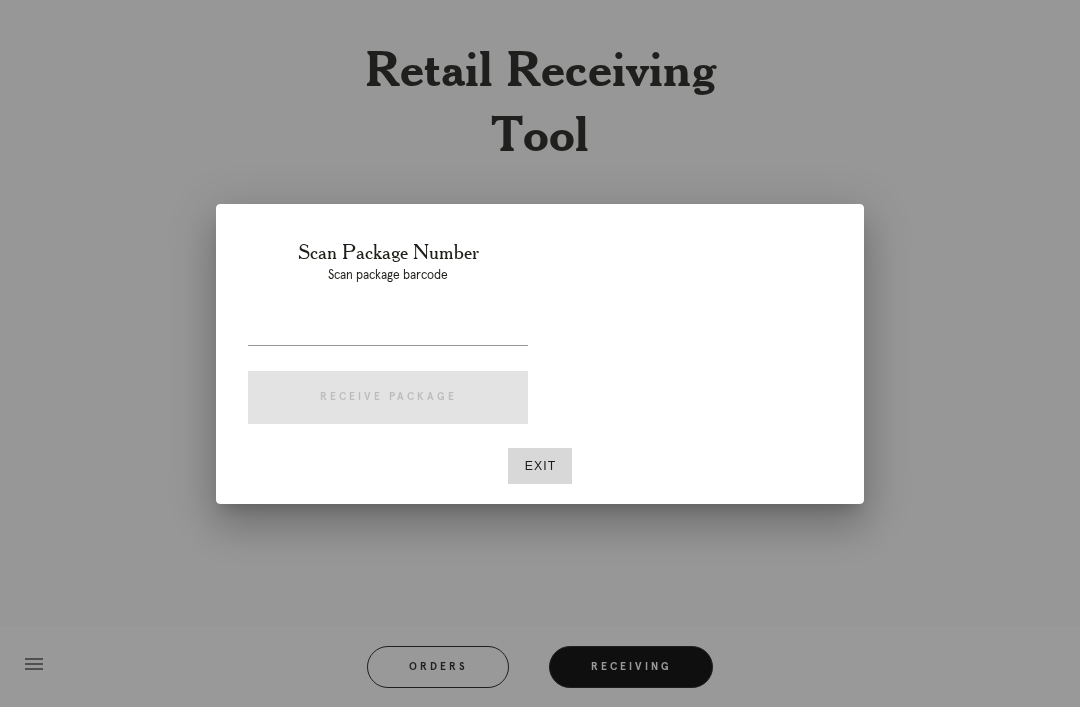 click on "Exit" at bounding box center [540, 466] 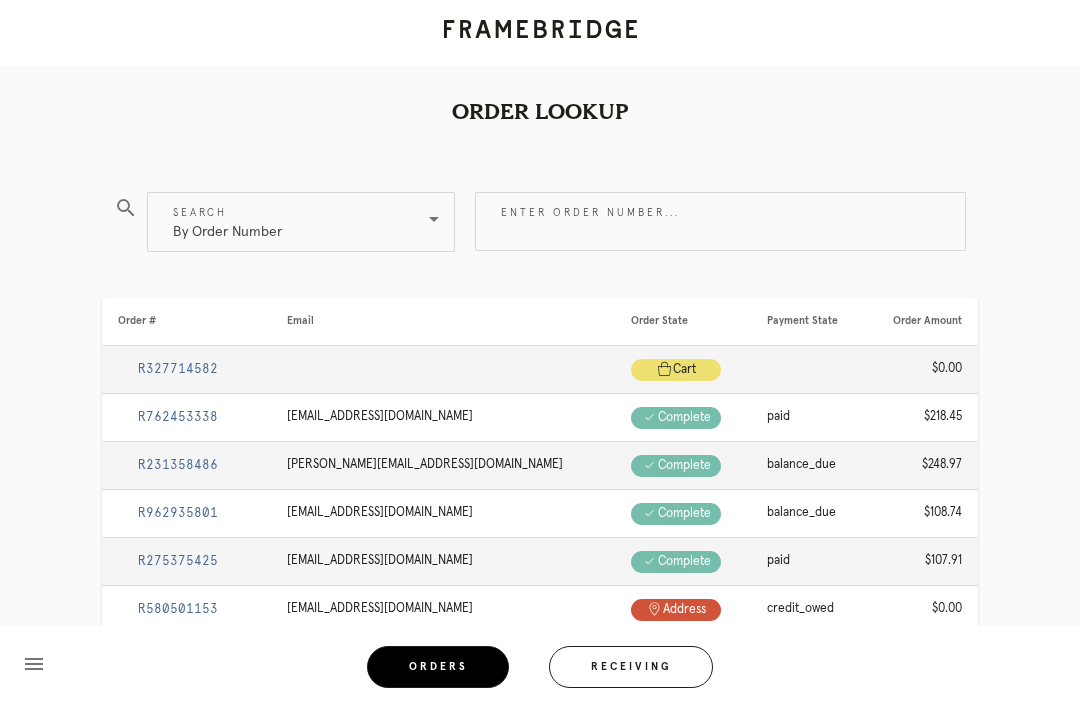 click on "By Order Number" at bounding box center (287, 222) 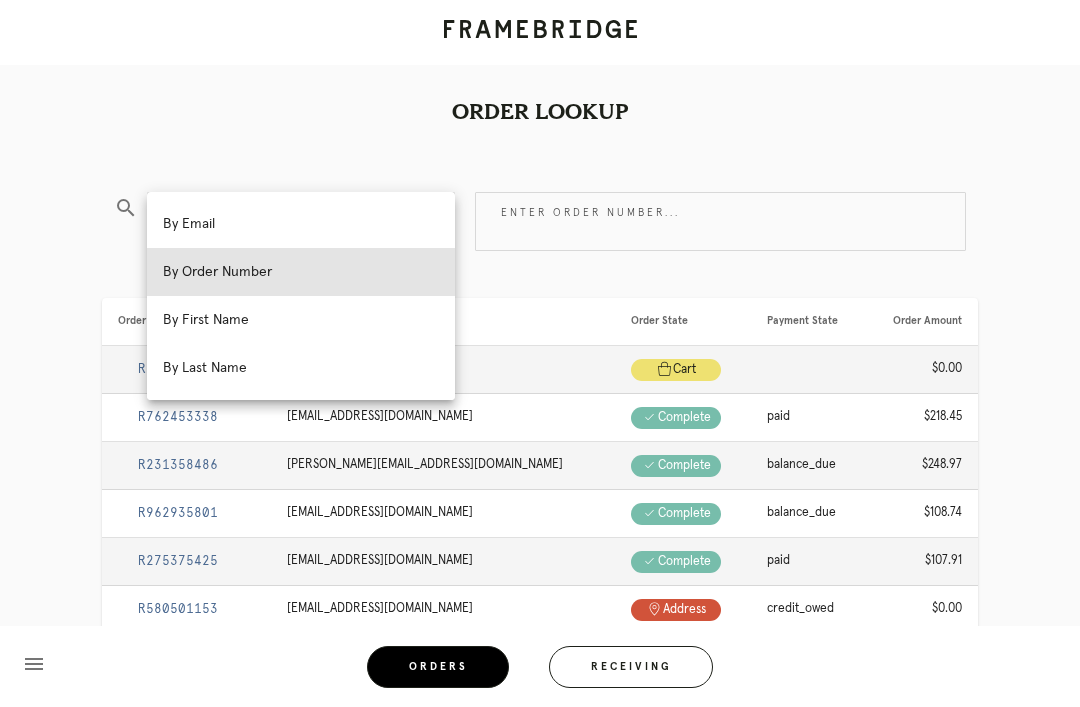 click on "By Email" at bounding box center [301, 224] 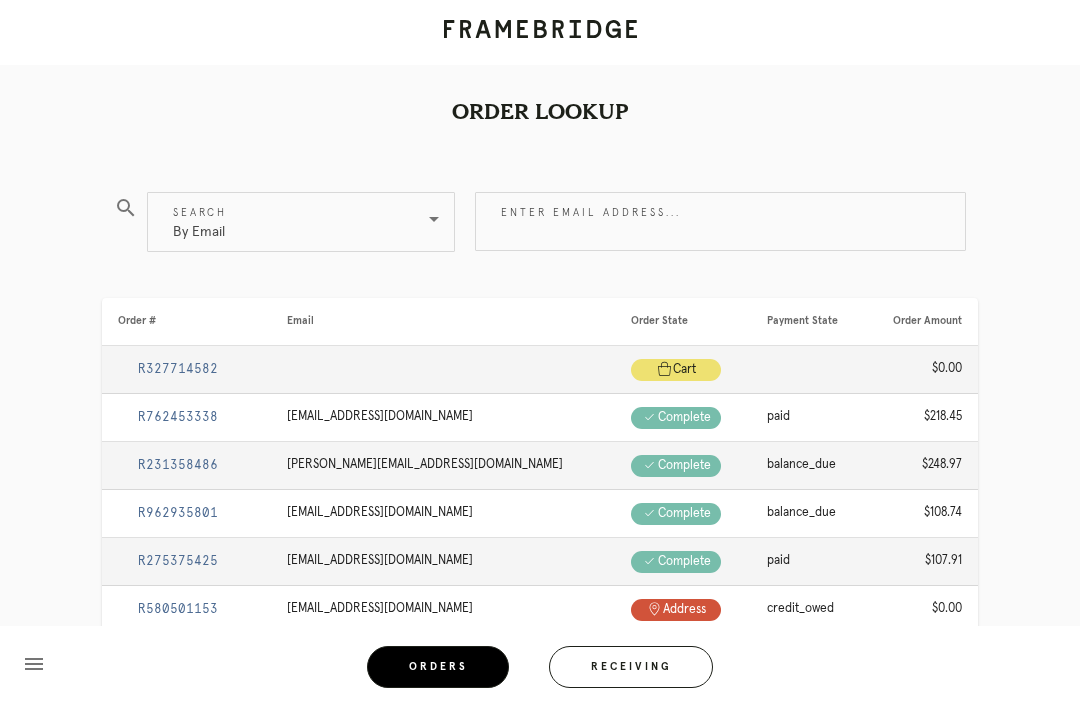 click on "Enter email address..." at bounding box center [720, 221] 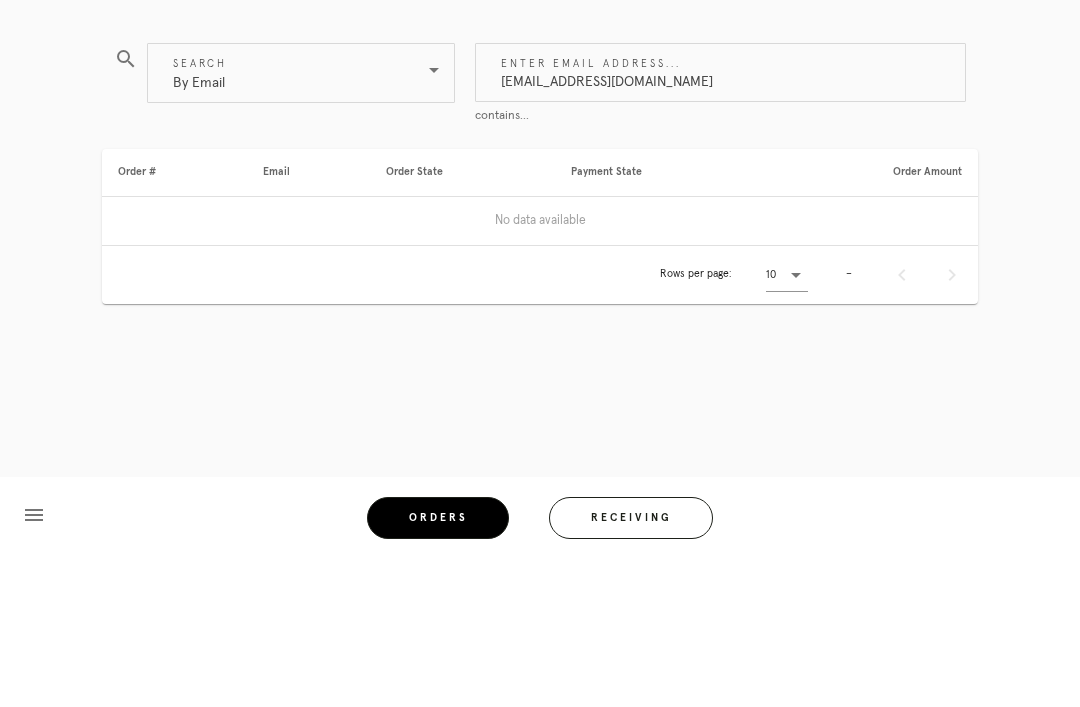 click on "info@marykatheynwells.com" at bounding box center (720, 221) 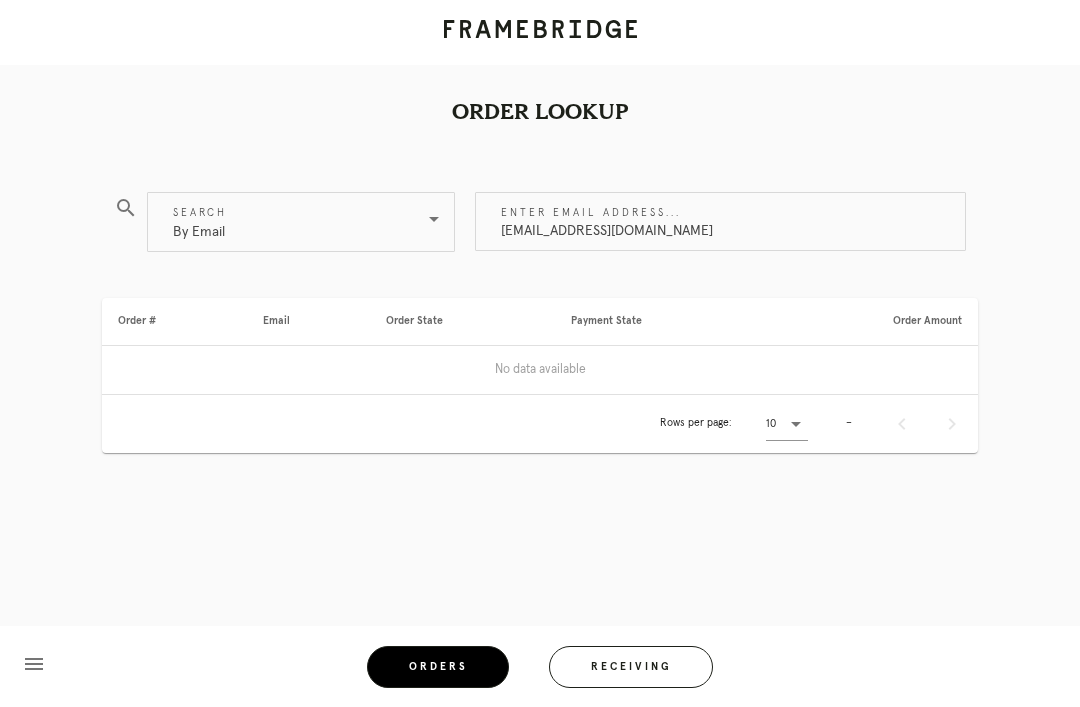 click on "info@marykatrynwells.com" at bounding box center (720, 221) 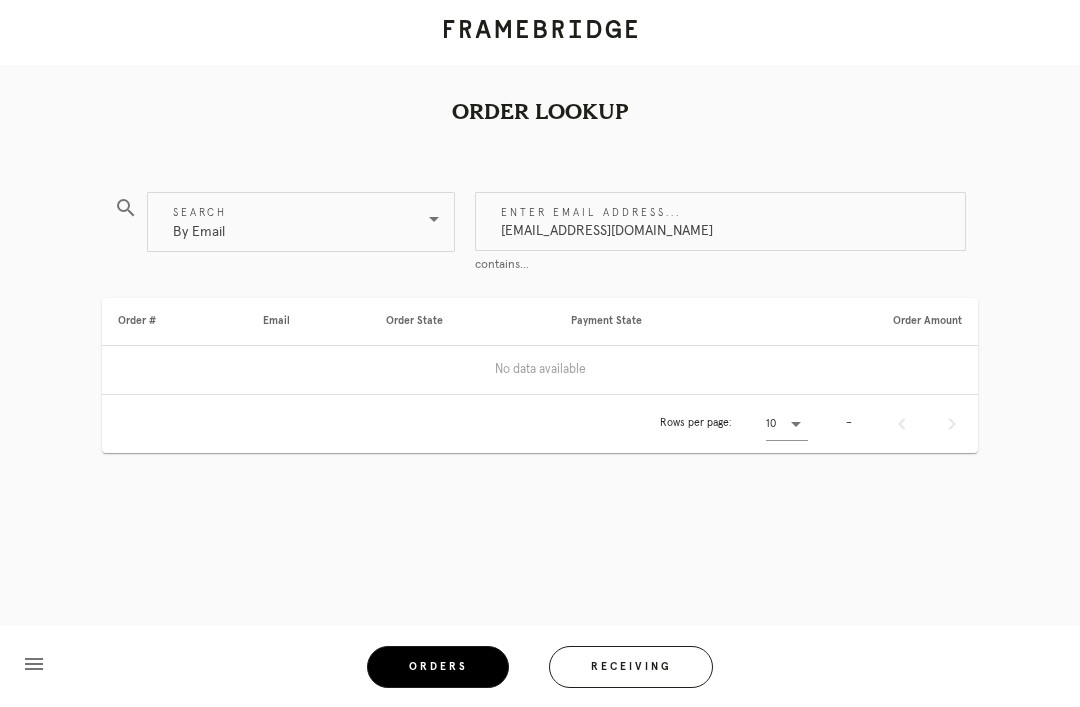 click on "info@marykatrynwells.com" at bounding box center [720, 221] 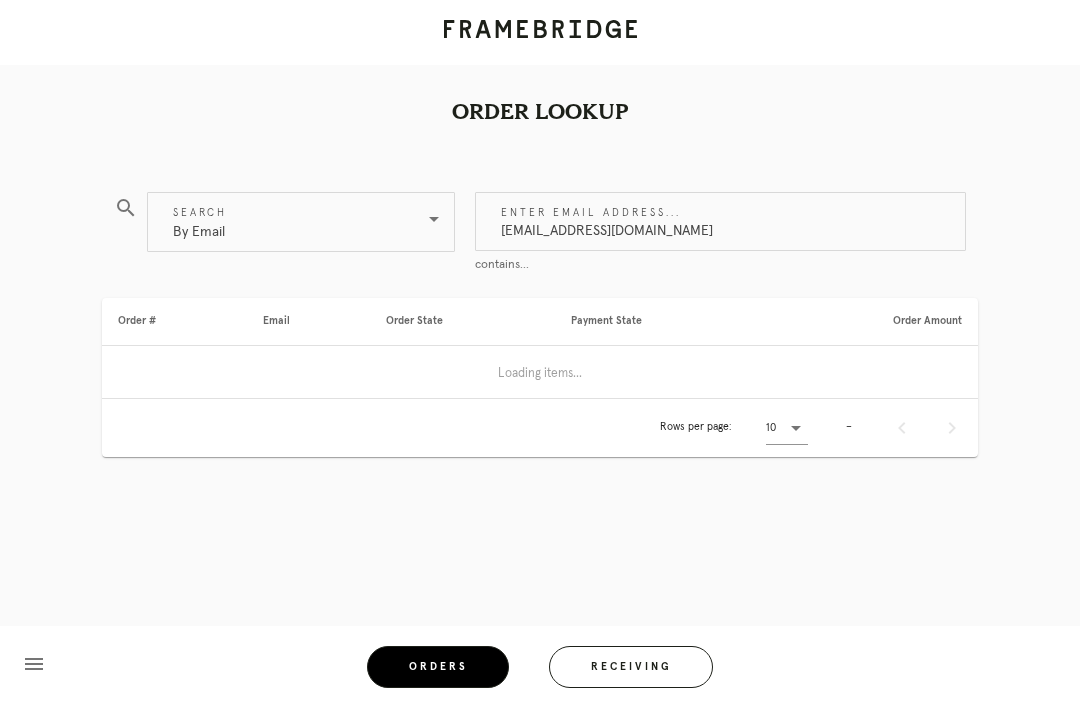 type on "[EMAIL_ADDRESS][DOMAIN_NAME]" 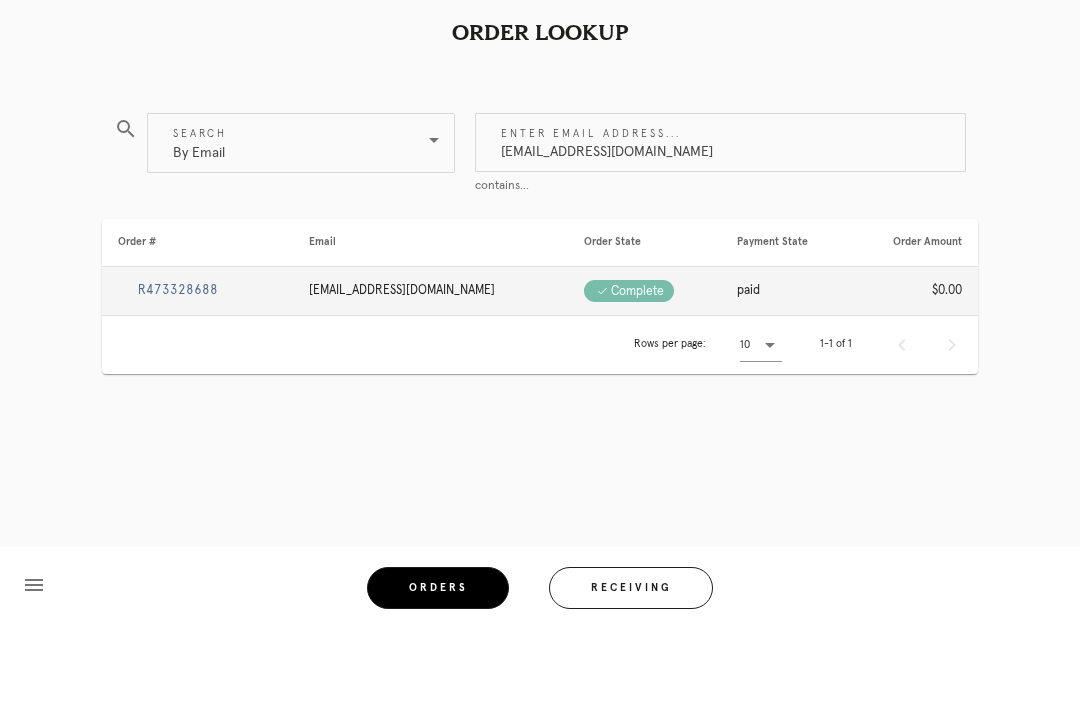 click on "R473328688" at bounding box center (178, 369) 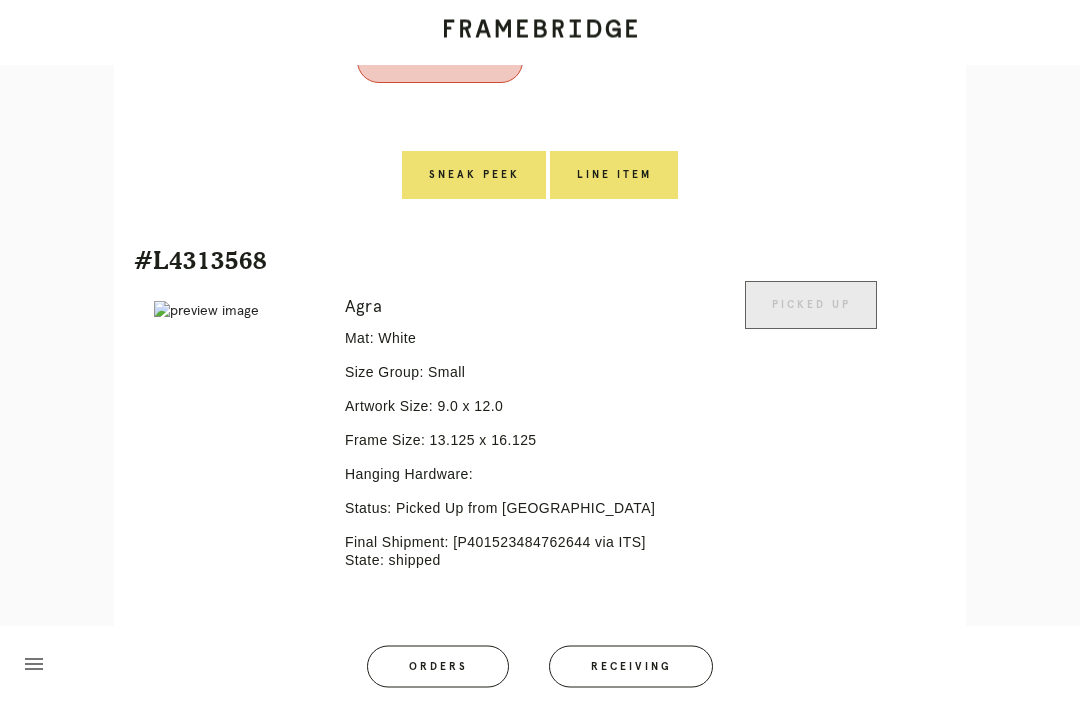 scroll, scrollTop: 2198, scrollLeft: 0, axis: vertical 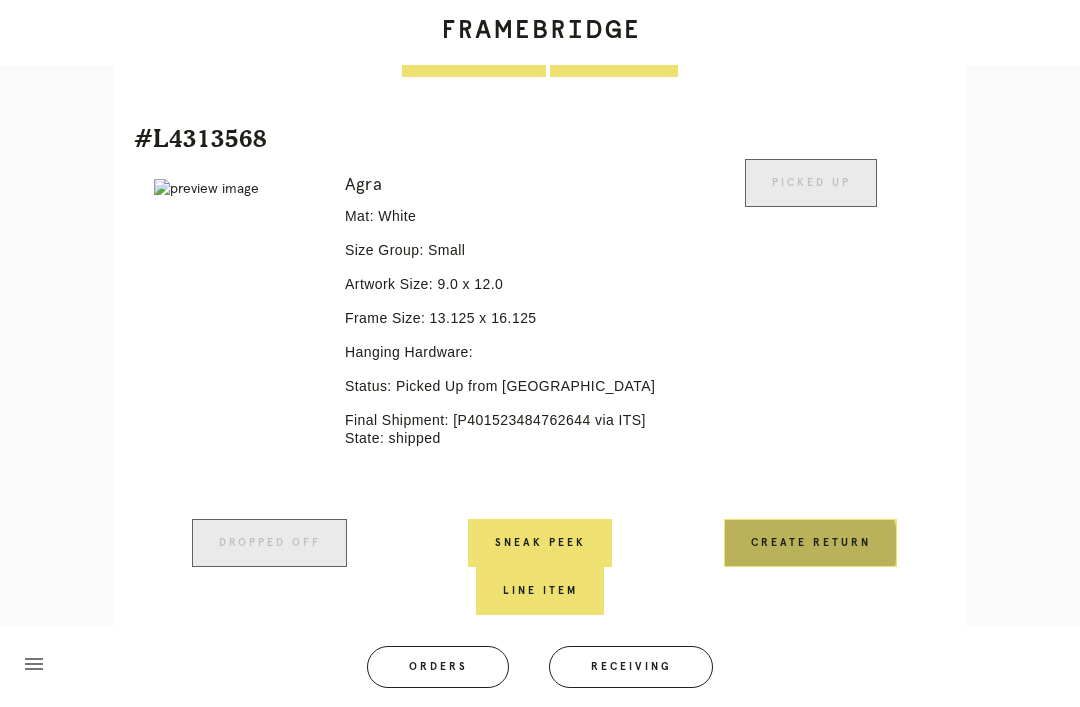 click on "Create Return" at bounding box center (810, 543) 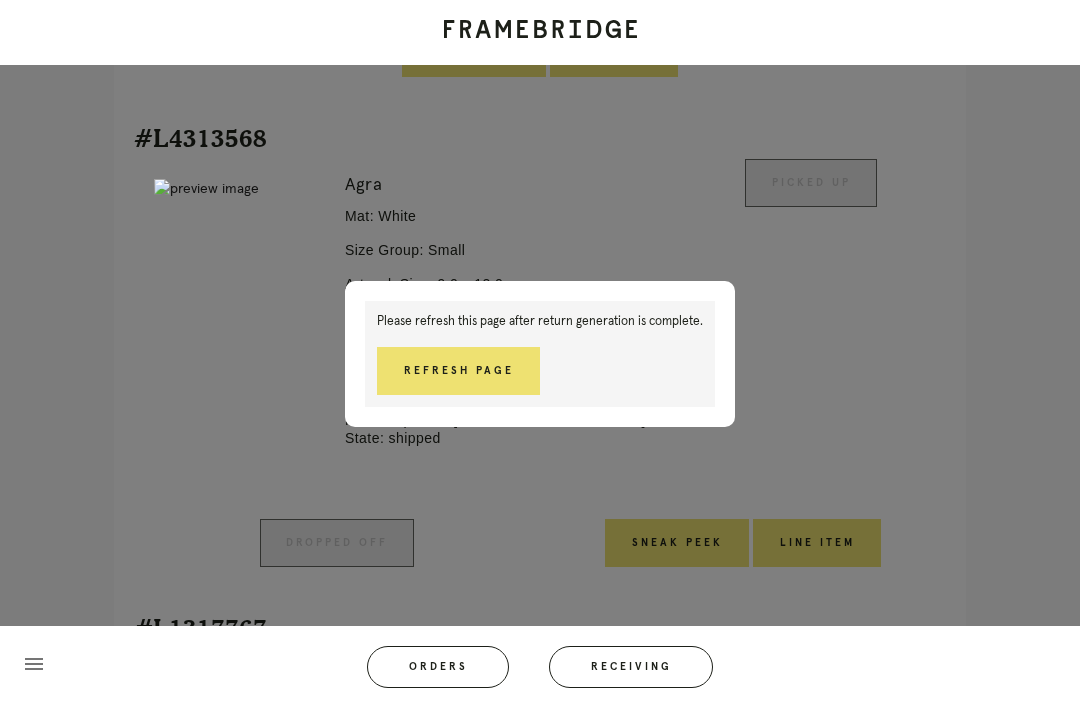 scroll, scrollTop: 2230, scrollLeft: 0, axis: vertical 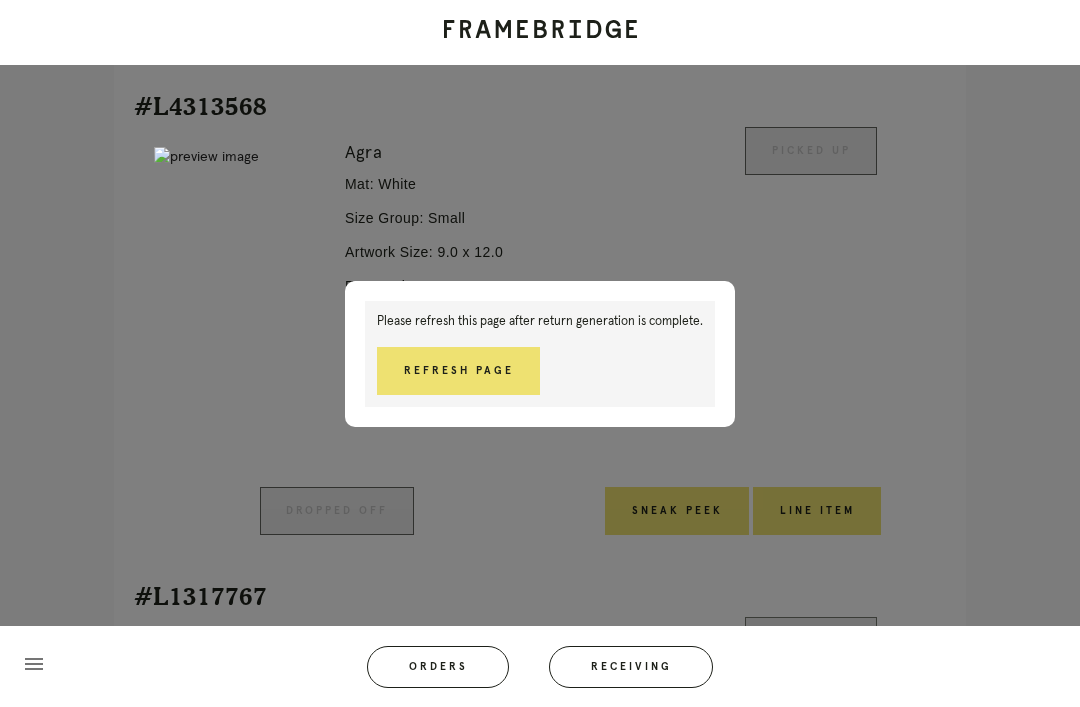click on "Refresh Page" at bounding box center [458, 371] 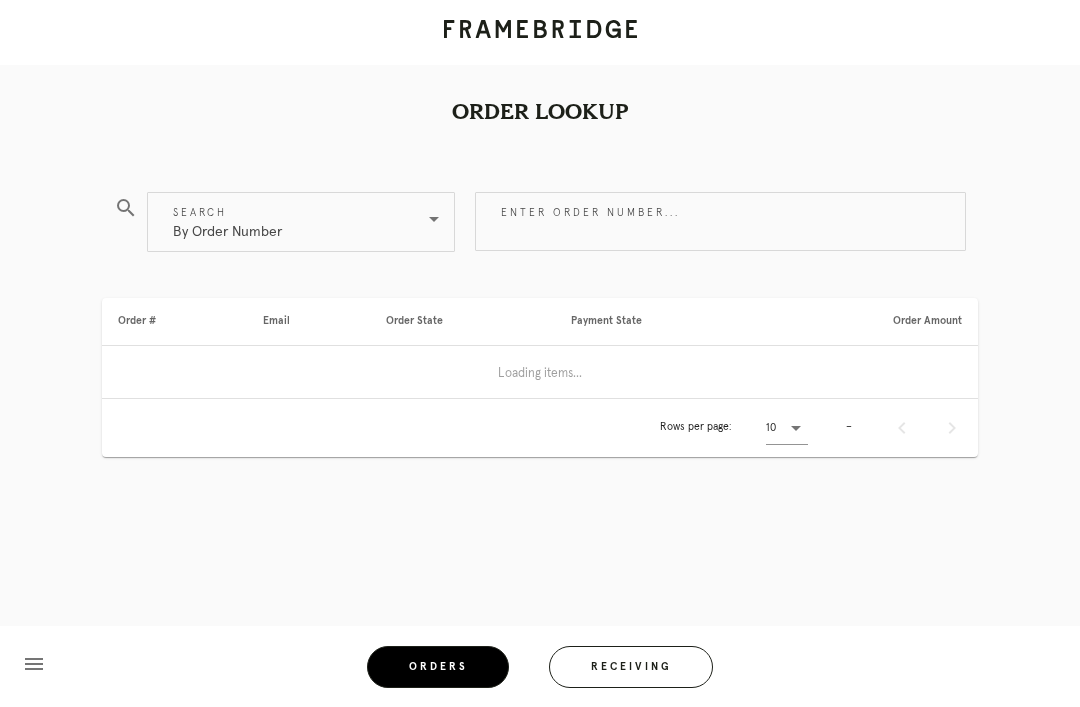 scroll, scrollTop: 0, scrollLeft: 0, axis: both 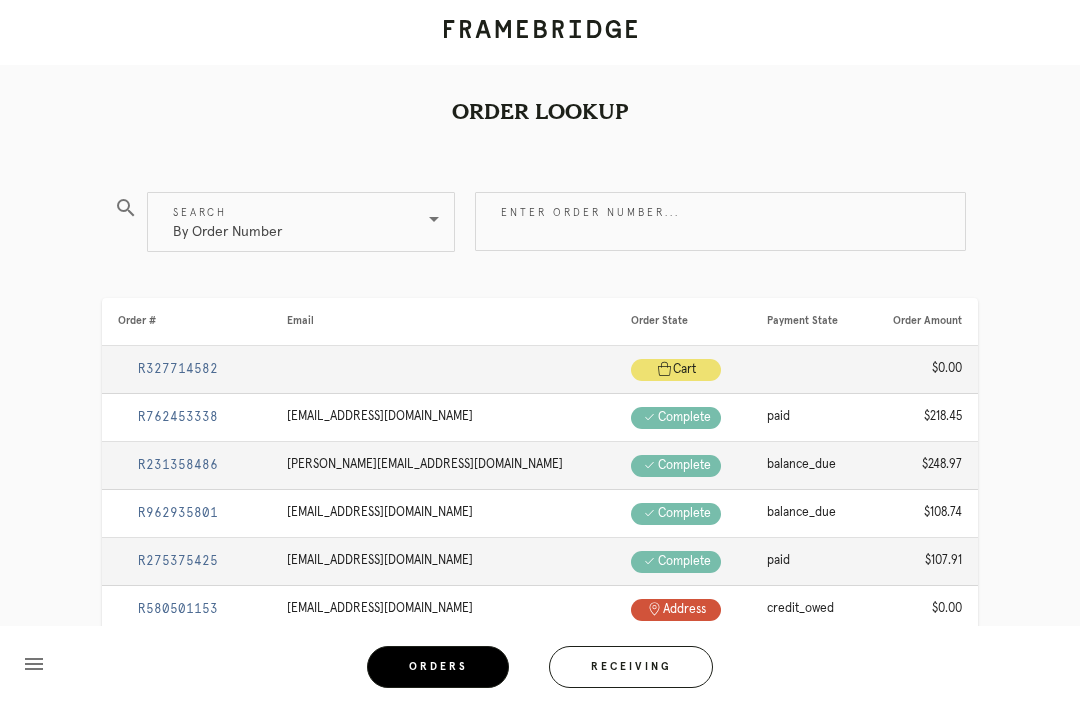 click on "By Order Number" at bounding box center (227, 222) 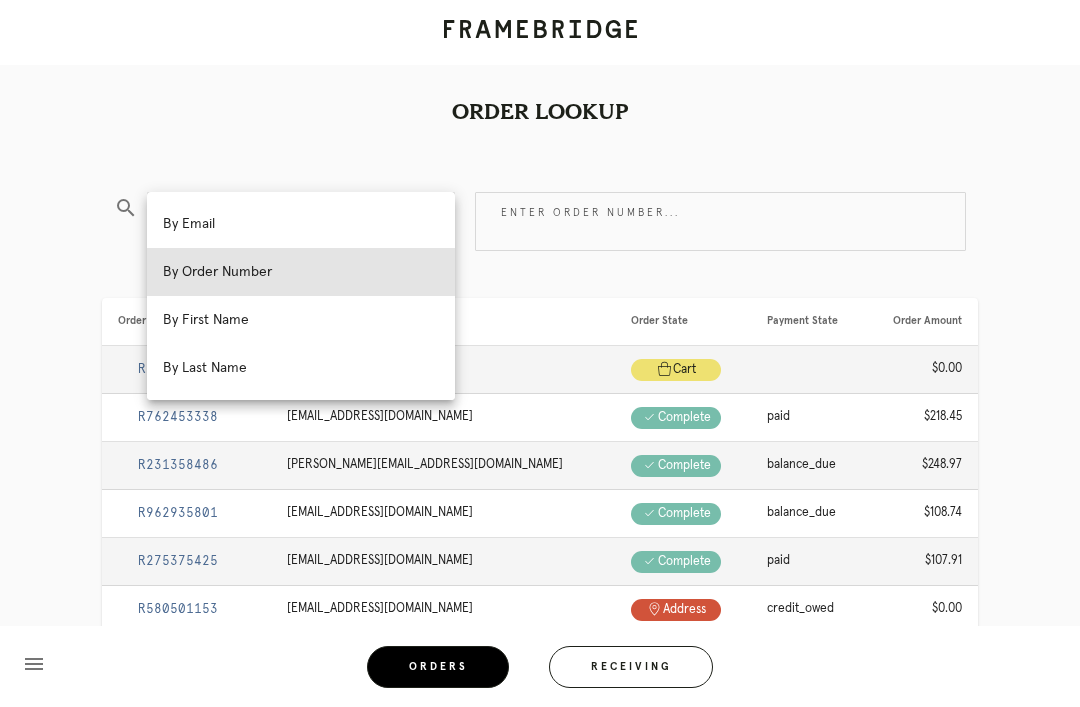 click on "By Email" at bounding box center [301, 224] 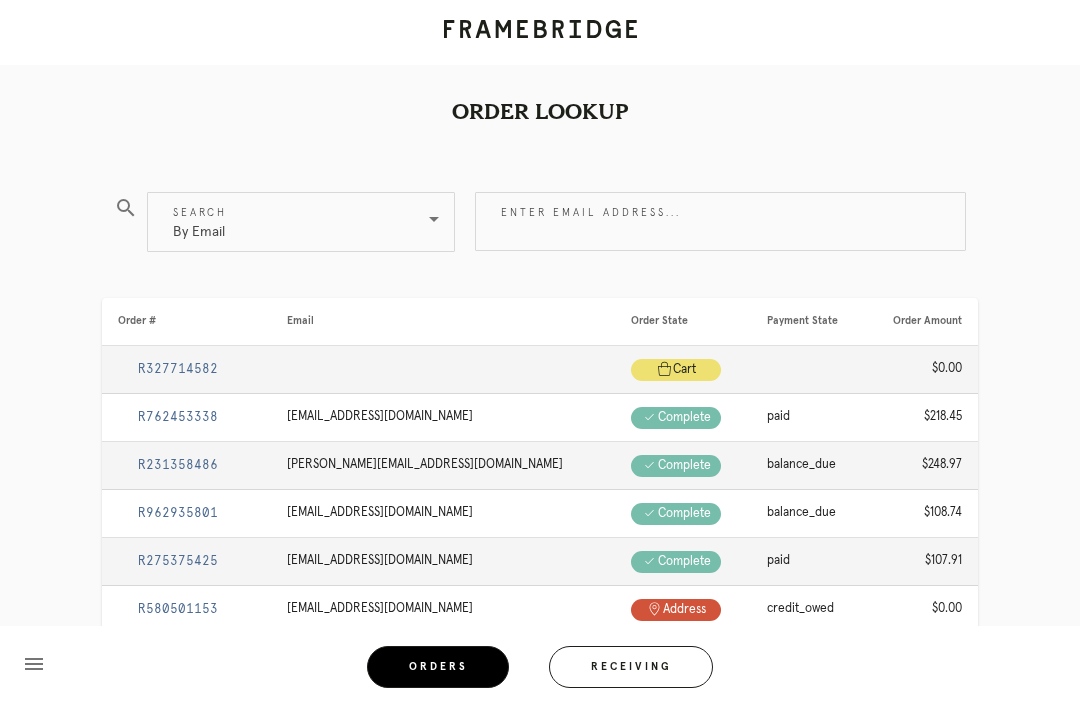 click on "Enter email address..." at bounding box center [720, 221] 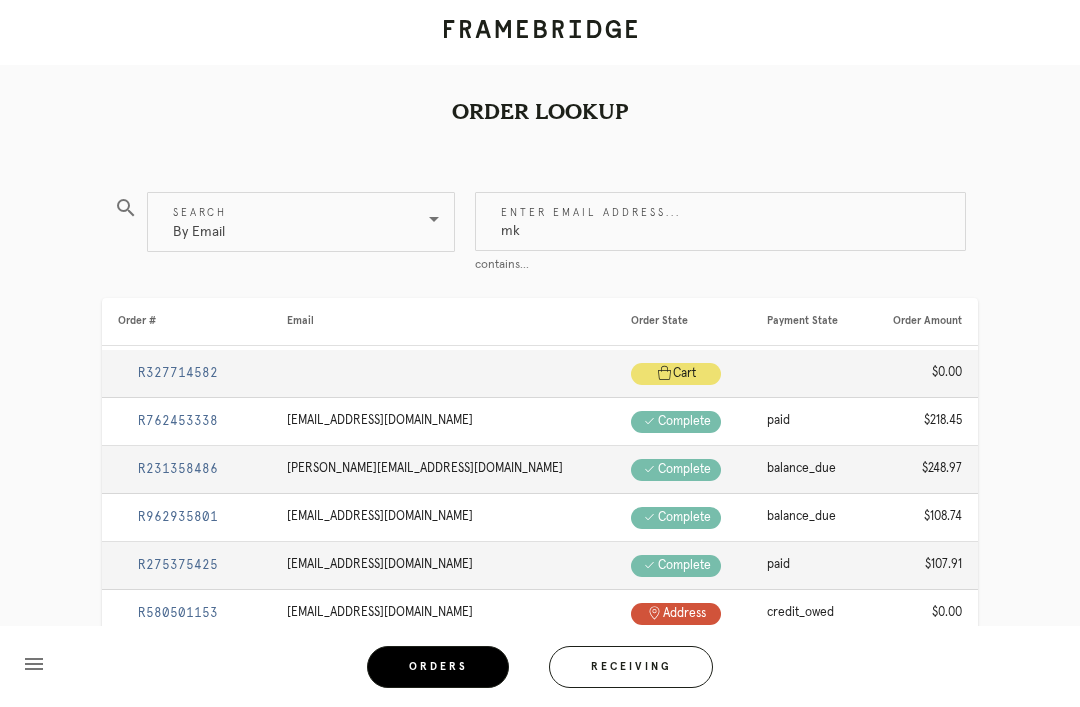 type on "m" 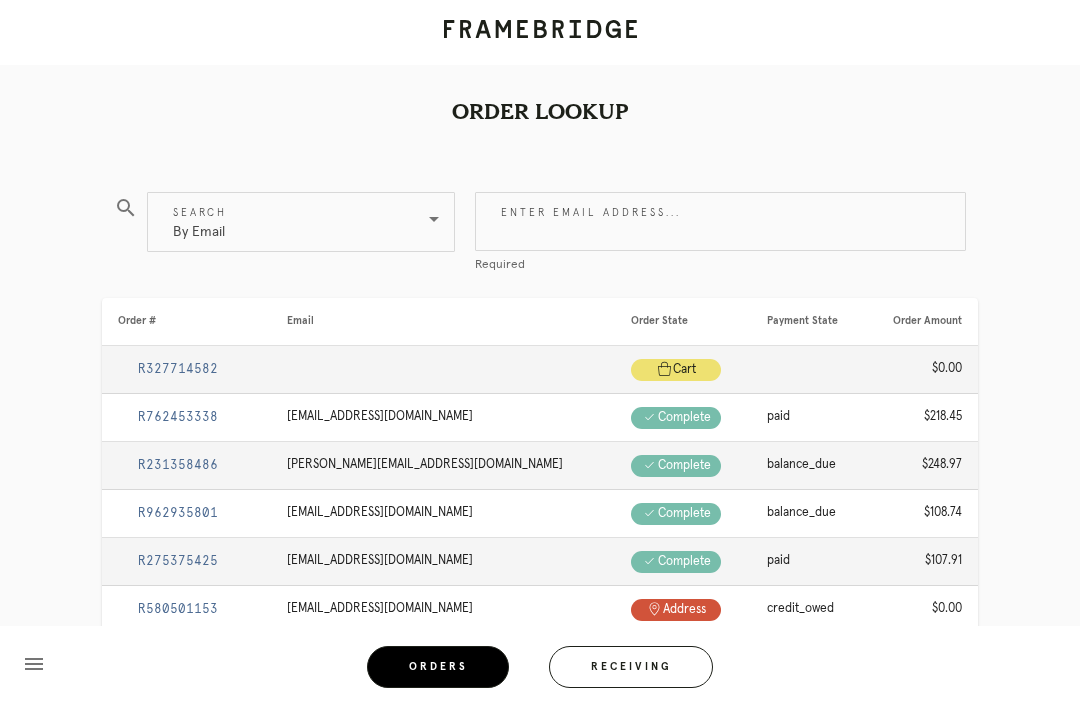 click on "Order Lookup
search Search By Email   Enter email address... Required   Order # Email Order State Payment State Order Amount
R327714582
Cart
.a {
fill: #1d2019;
}
cart
$0.00
R762453338
ginahibshman@gmail.com
Check
.a {
fill: #1d2019;
}
complete
paid
$218.45
R231358486
bryant.elizabethc@gmail.com
Check
.a {
fill: #1d2019;
}
complete
balance_due
$248.97
R962935801
bud.bernhard@gmail.com
Check
.a {
fill: #1d2019;
}
complete
balance_due
$108.74
R275375425
brendangl@gmail.com
Check
.a {
fill: #1d2019;
}
complete
paid
$107.91
R580501153" at bounding box center [540, 523] 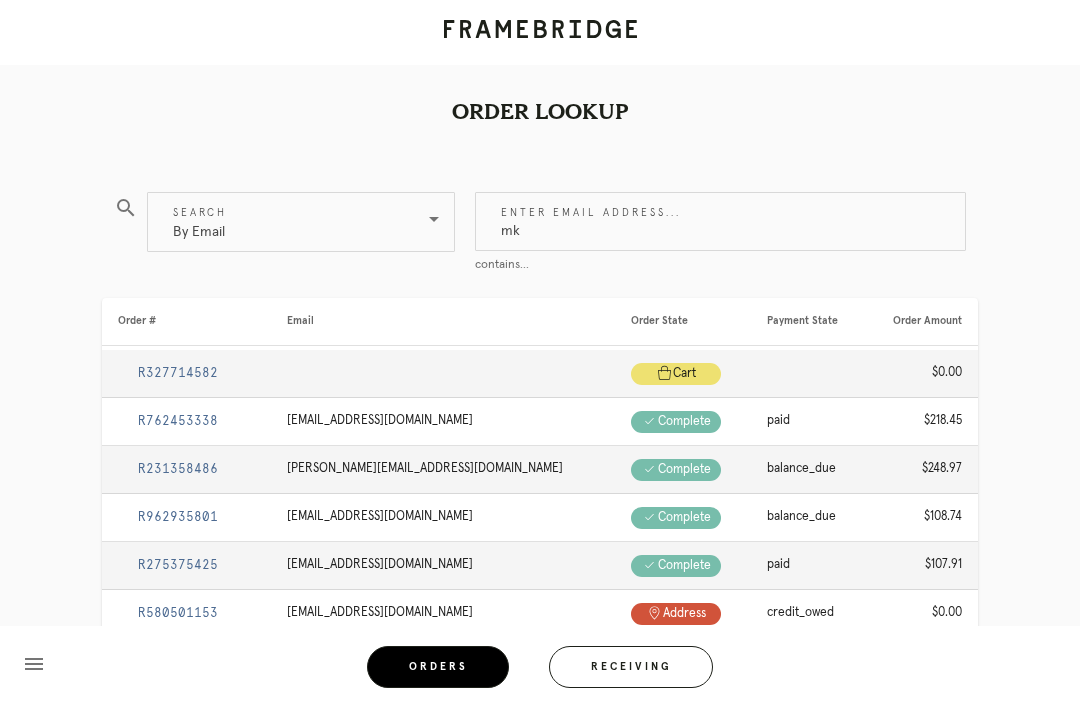 type on "m" 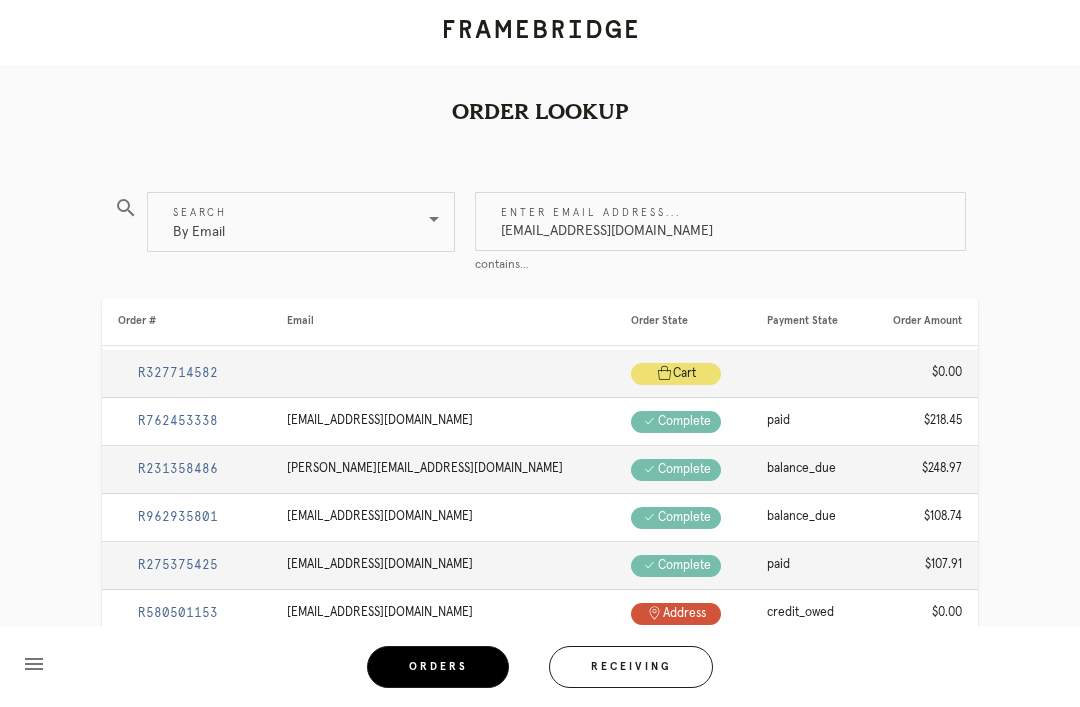 type on "[EMAIL_ADDRESS][DOMAIN_NAME]" 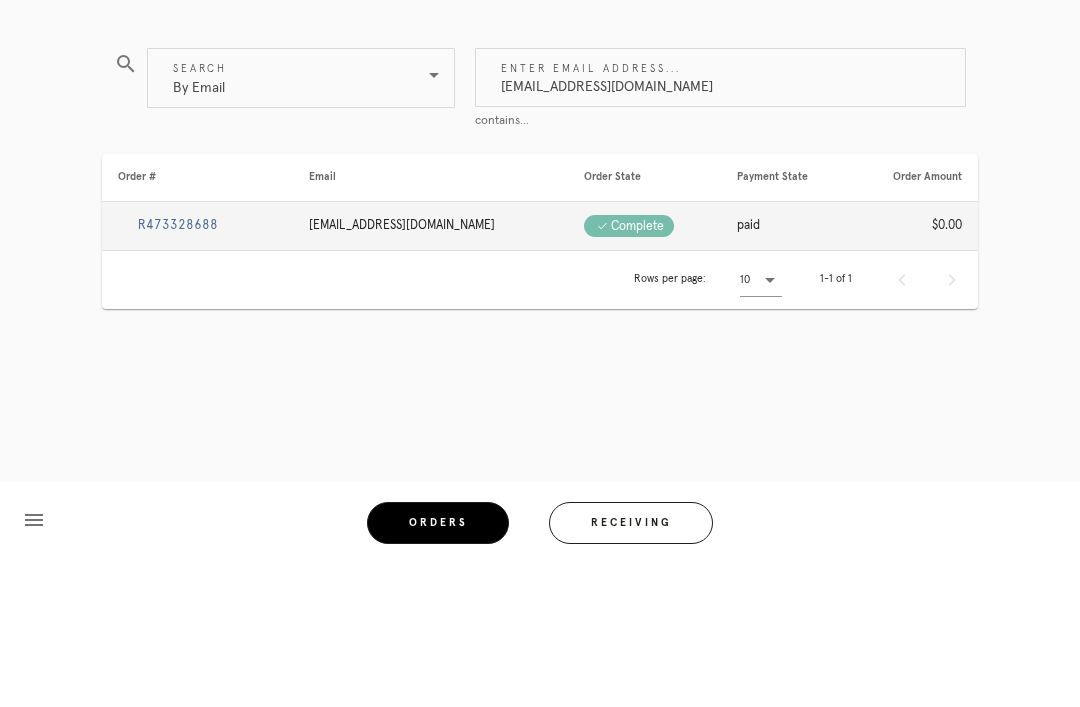 click on "R473328688" at bounding box center [178, 369] 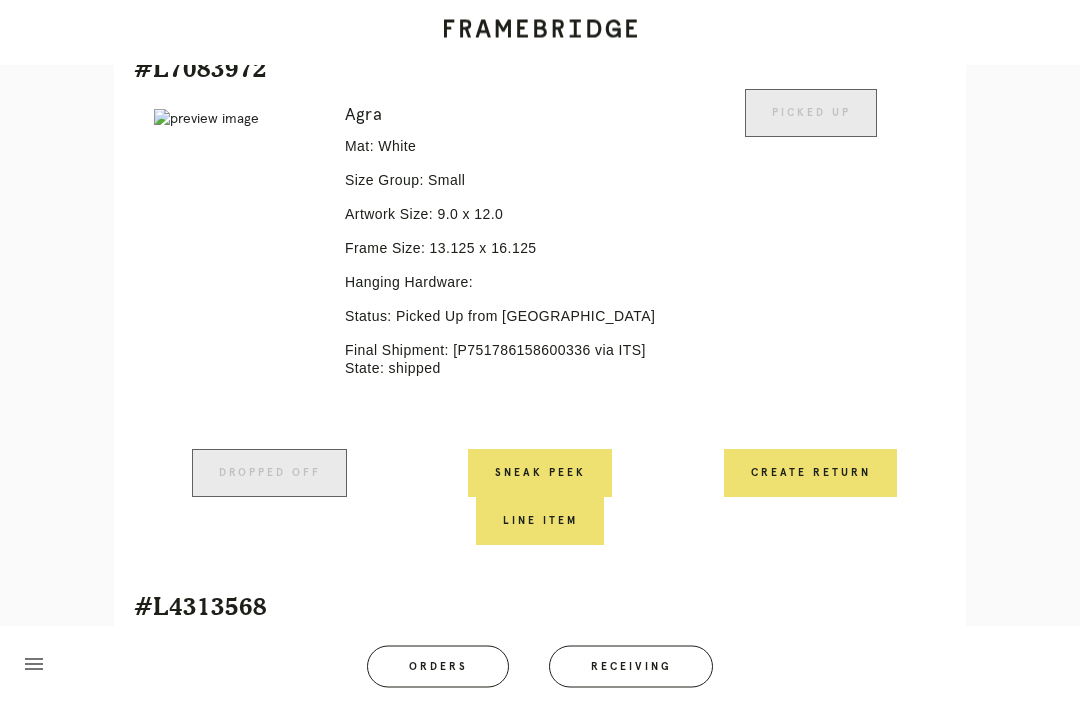 scroll, scrollTop: 1692, scrollLeft: 0, axis: vertical 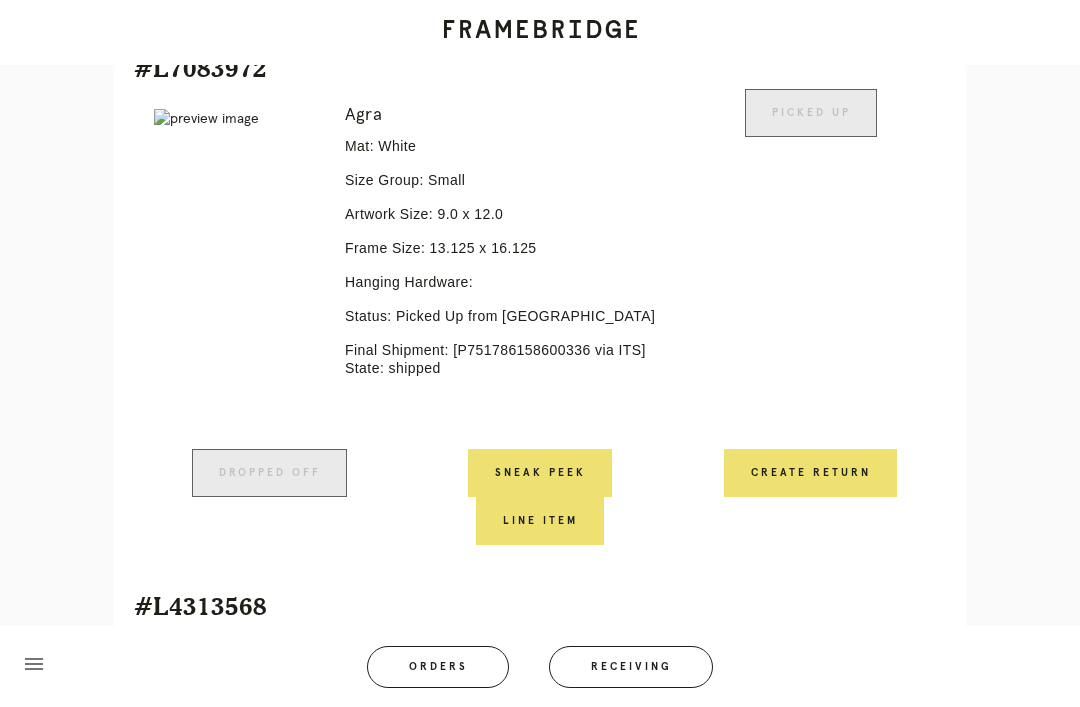click on "Create Return" at bounding box center (810, 473) 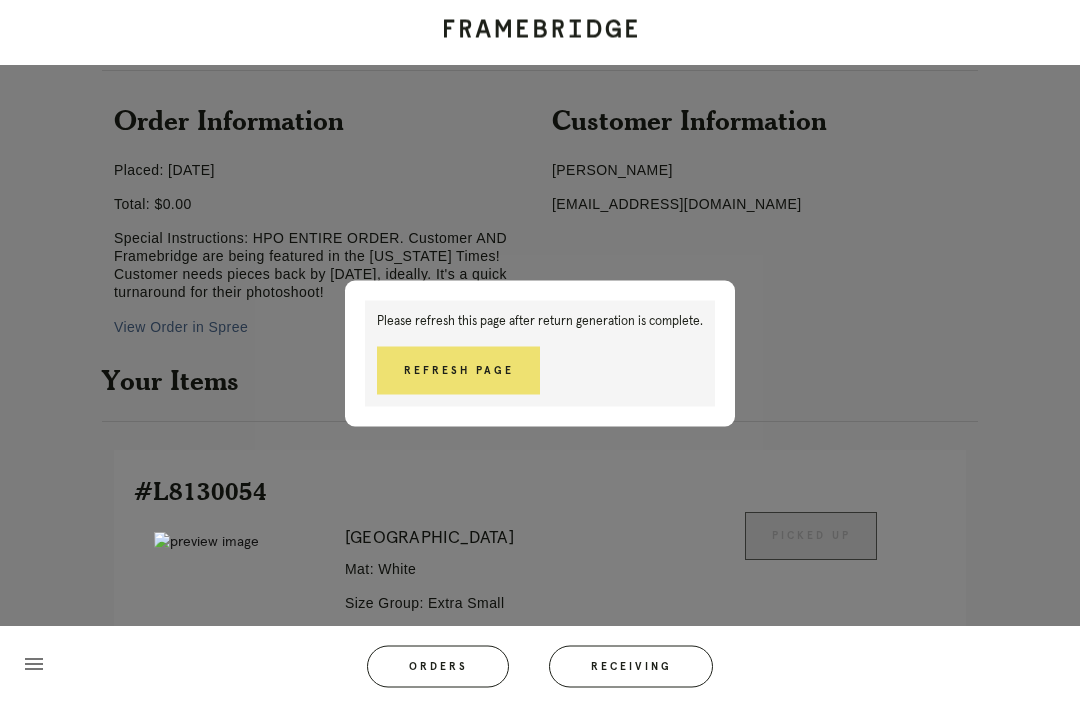 scroll, scrollTop: 159, scrollLeft: 0, axis: vertical 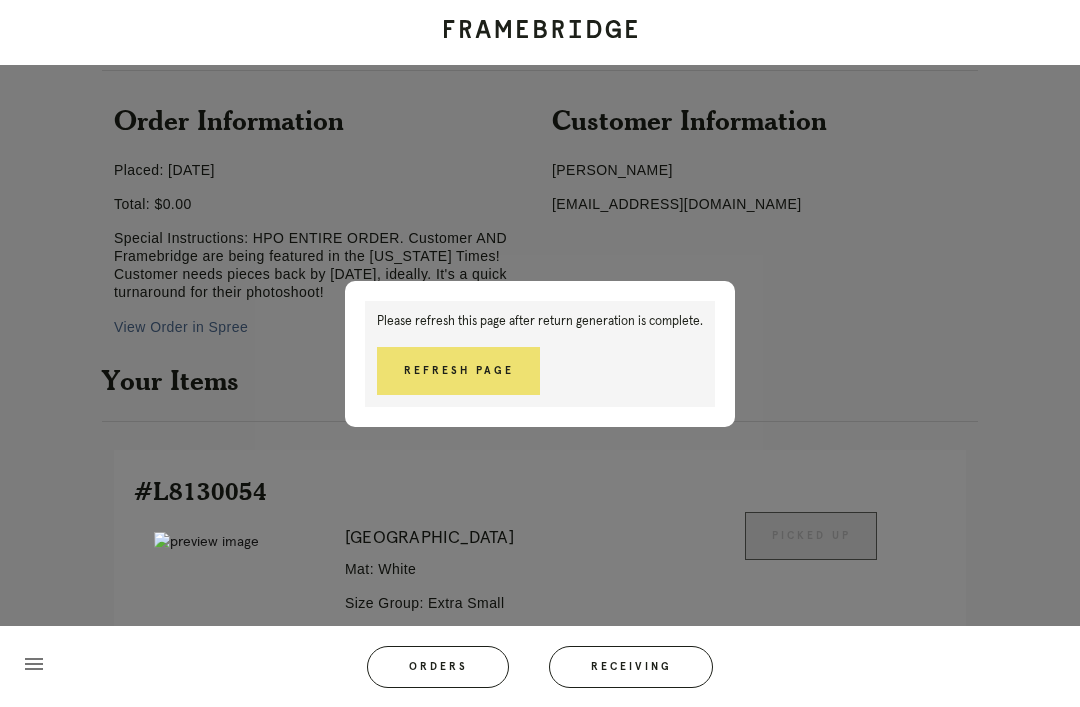 click on "Refresh Page" at bounding box center [458, 371] 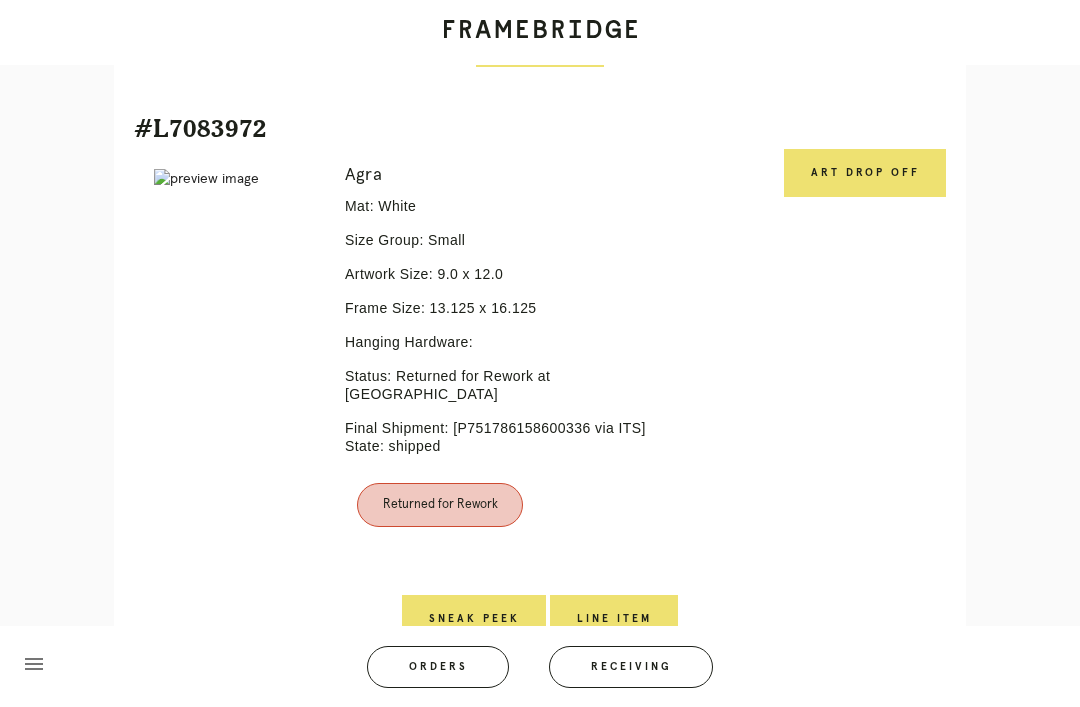 scroll, scrollTop: 1643, scrollLeft: 0, axis: vertical 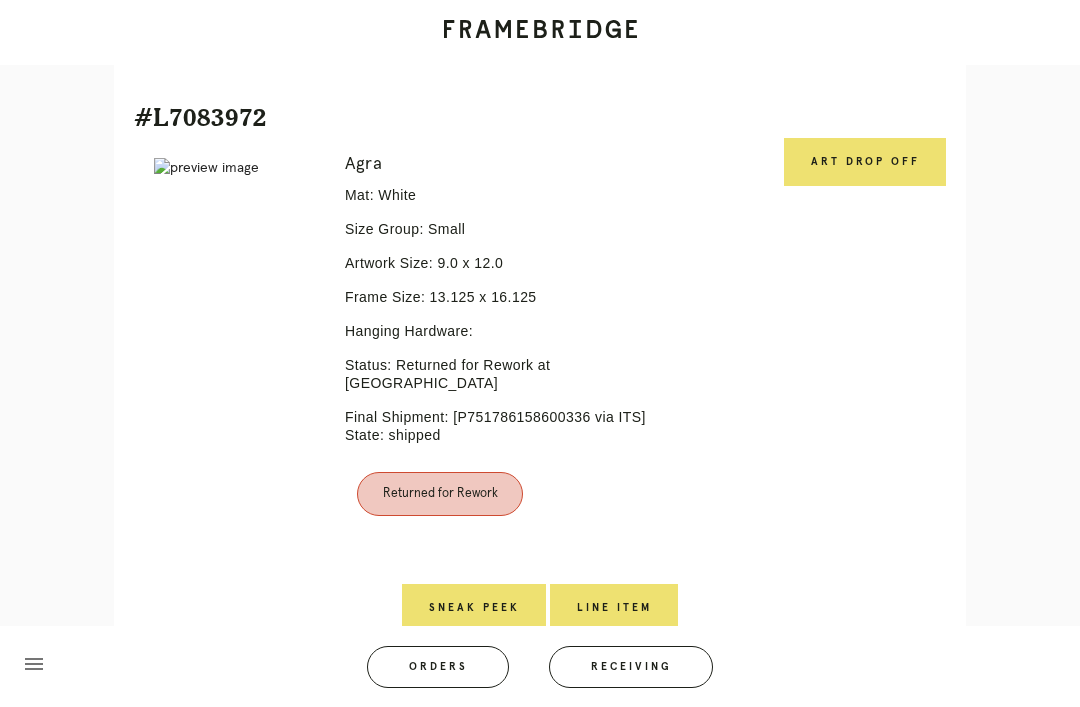 click on "Line Item" at bounding box center [614, 608] 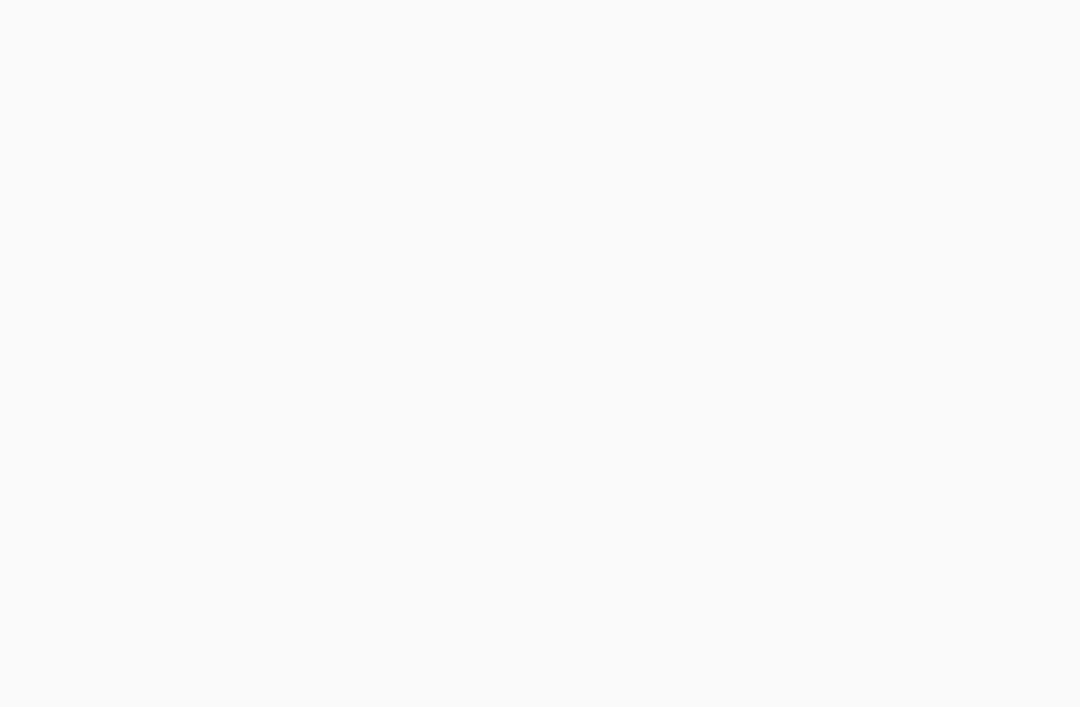 scroll, scrollTop: 0, scrollLeft: 0, axis: both 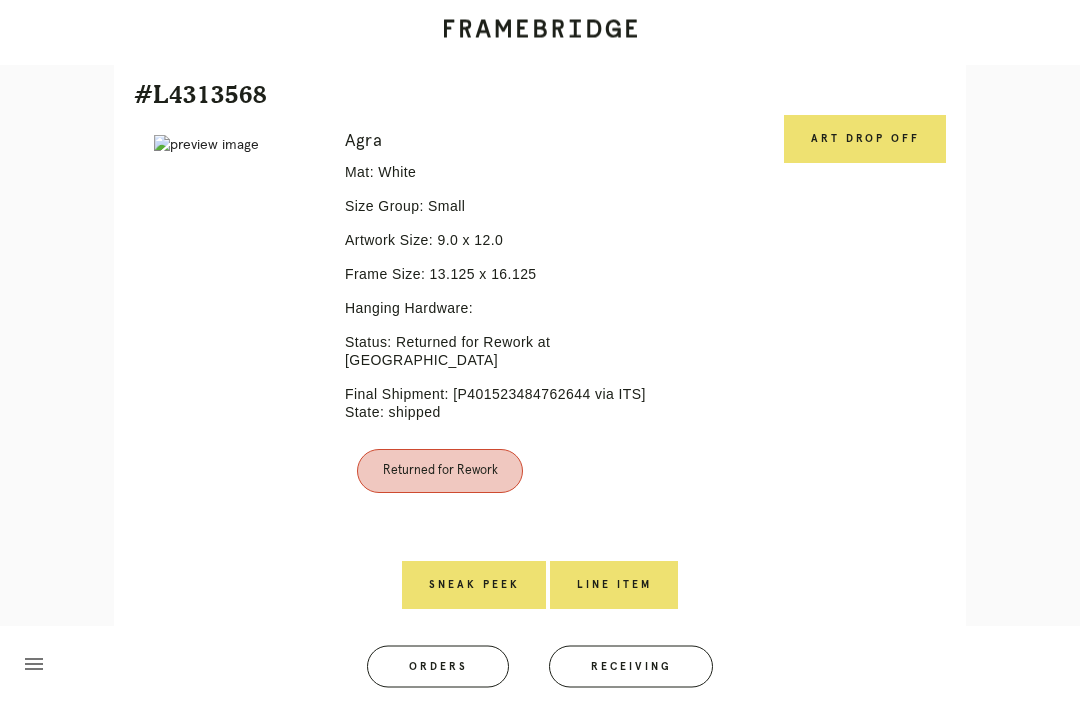 click on "Line Item" at bounding box center (614, 586) 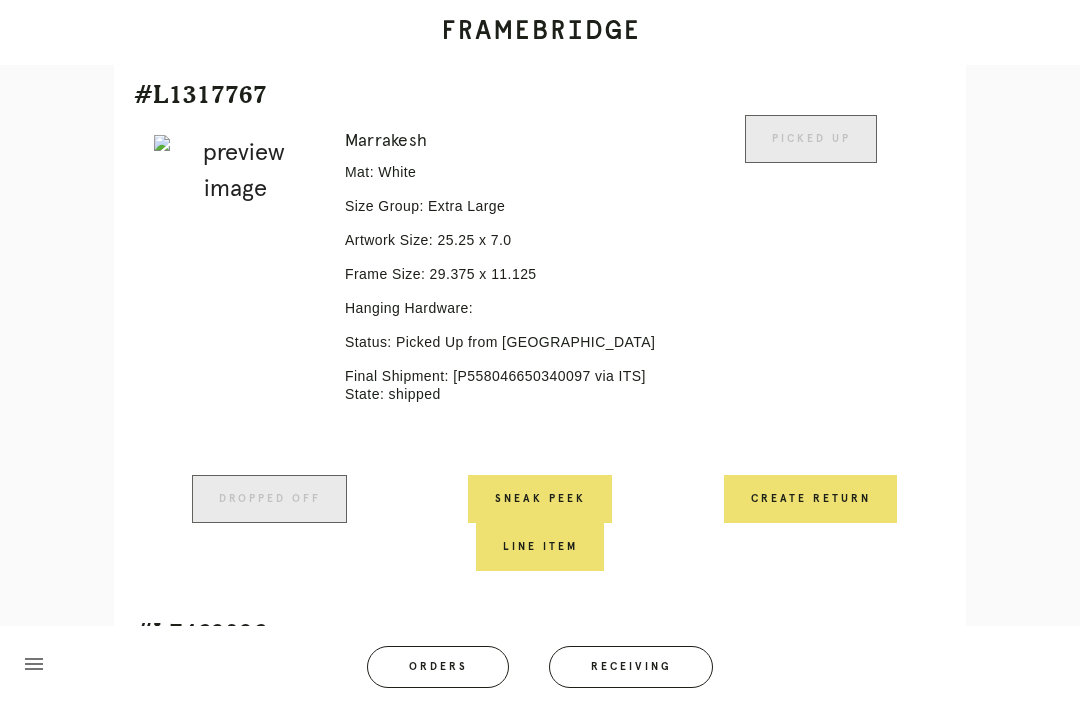 scroll, scrollTop: 2831, scrollLeft: 0, axis: vertical 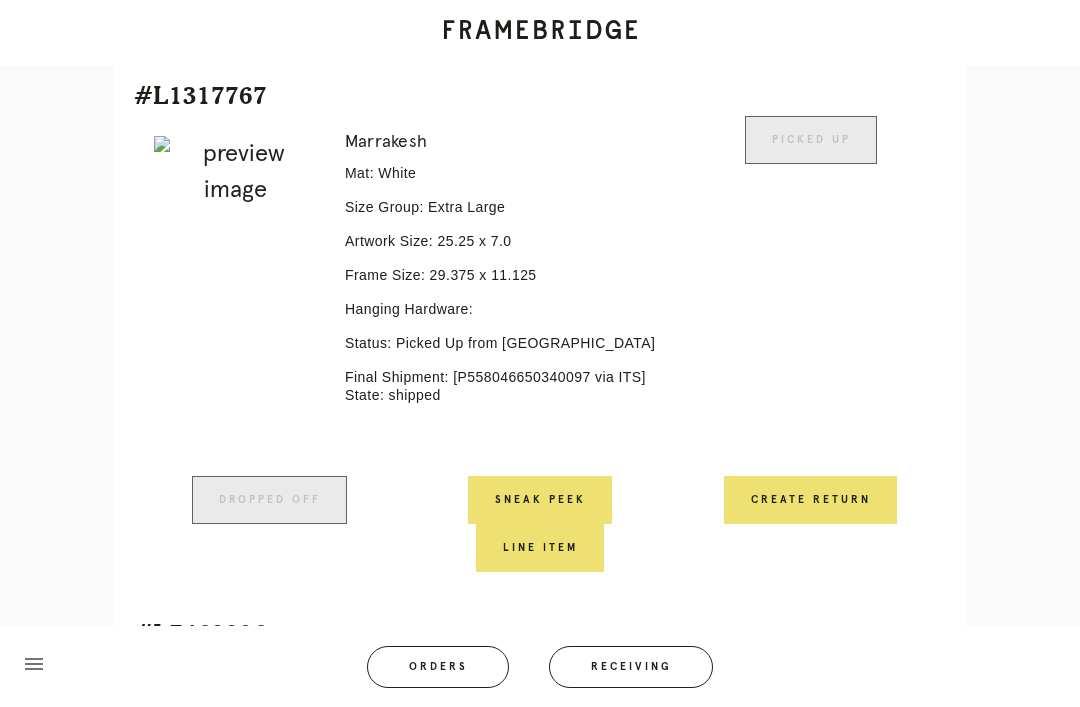 click on "Create Return" at bounding box center (810, 500) 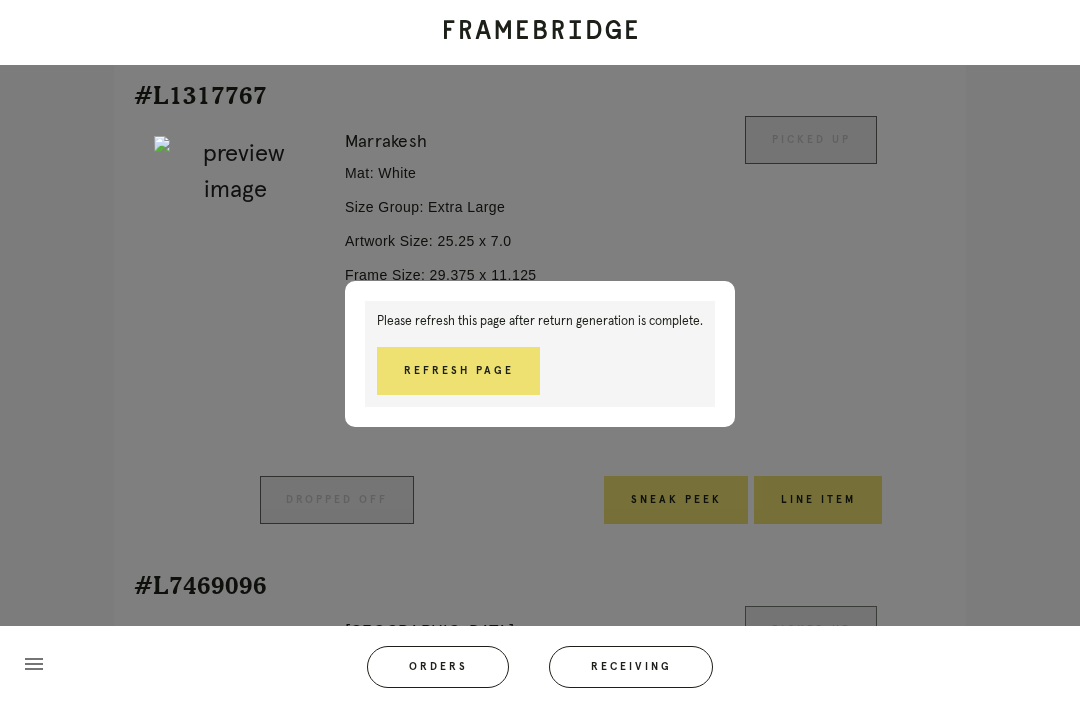scroll, scrollTop: 2863, scrollLeft: 0, axis: vertical 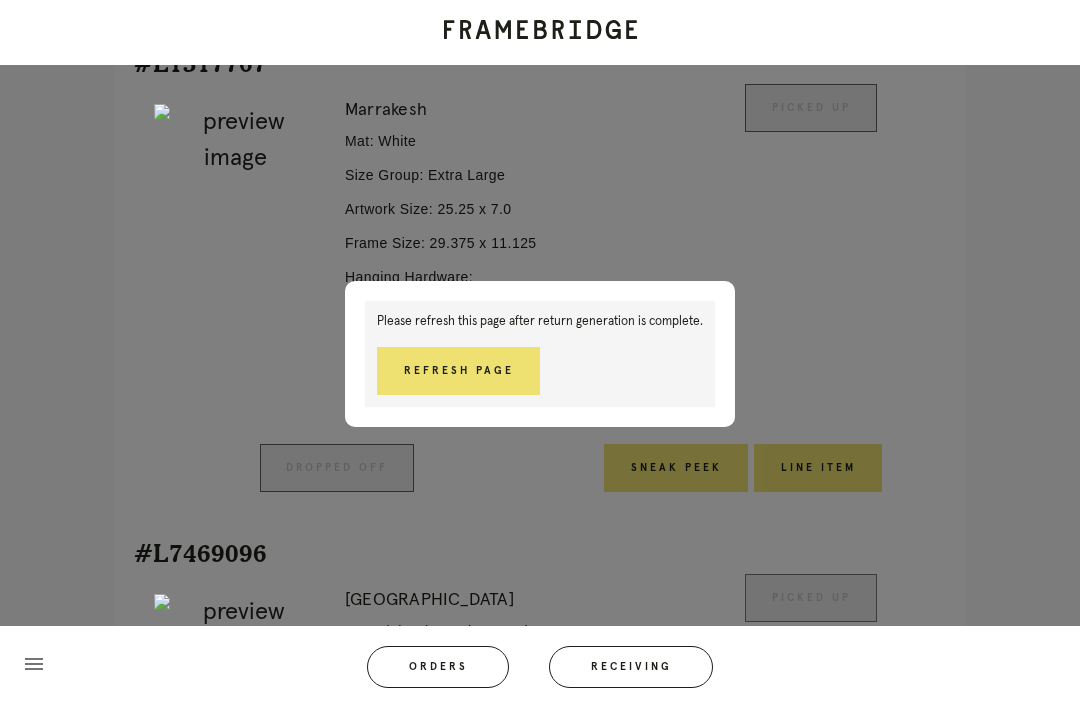 click on "Refresh Page" at bounding box center [458, 371] 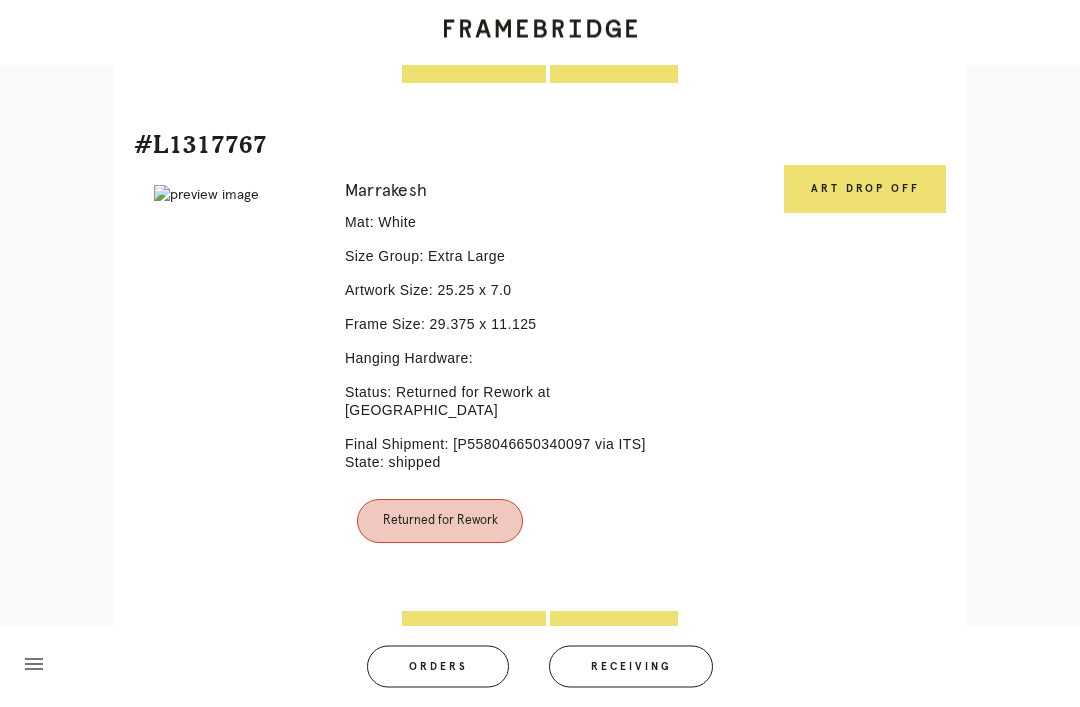 scroll, scrollTop: 2768, scrollLeft: 0, axis: vertical 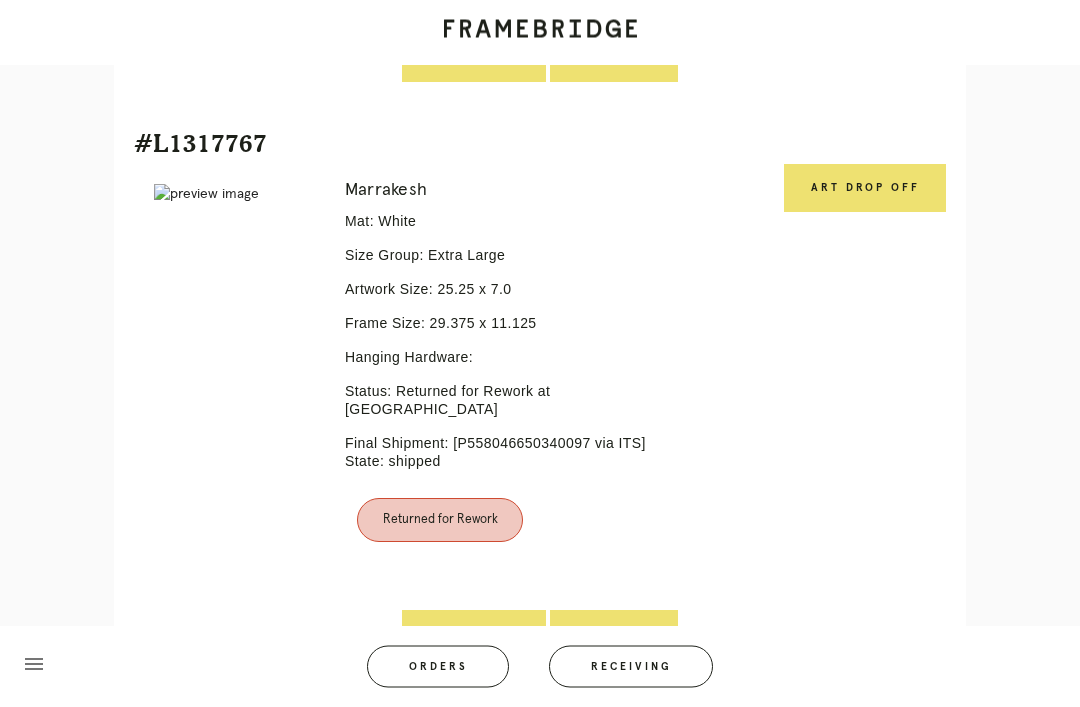 click on "Line Item" at bounding box center [614, 635] 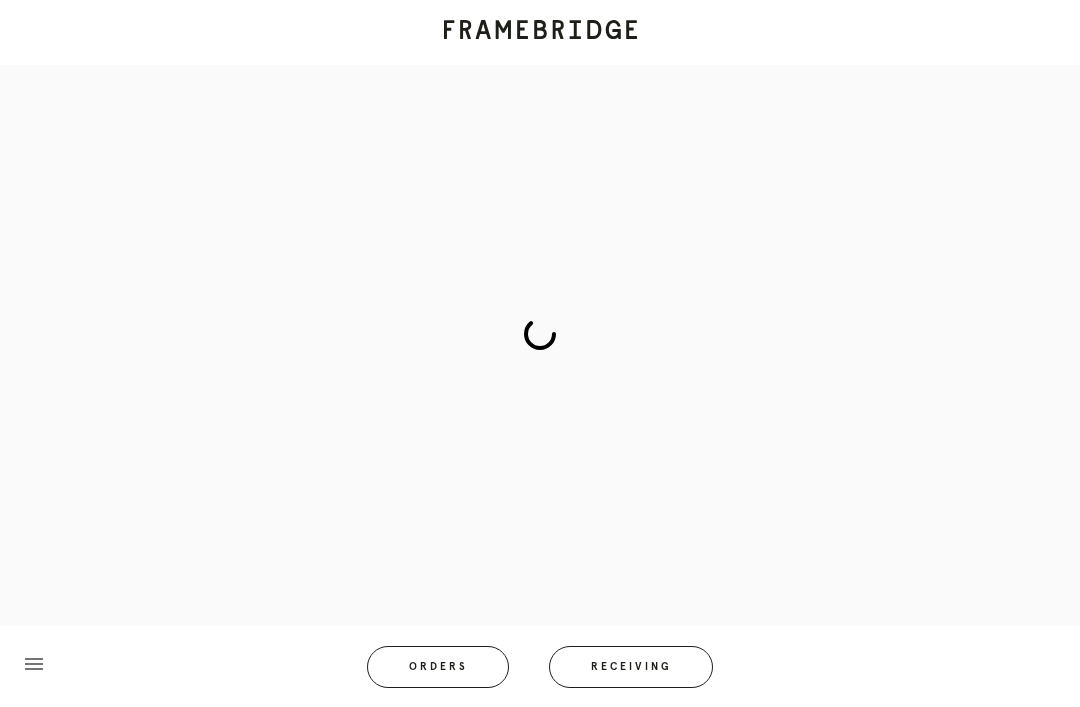 scroll, scrollTop: 83, scrollLeft: 0, axis: vertical 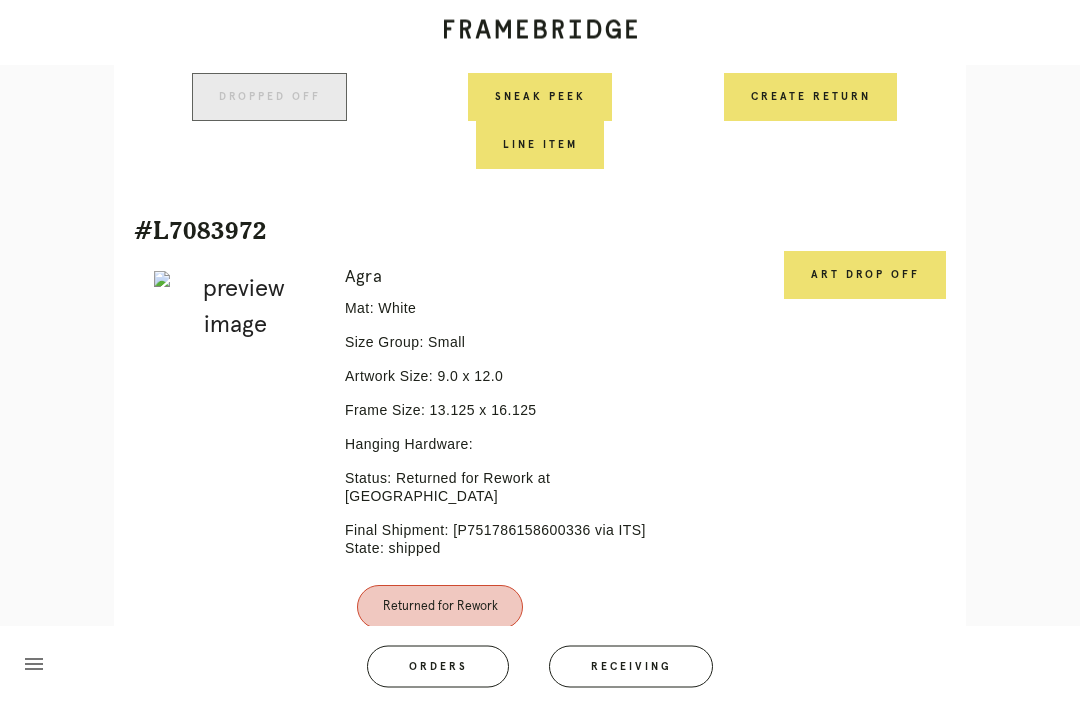 click on "Art drop off" at bounding box center (865, 276) 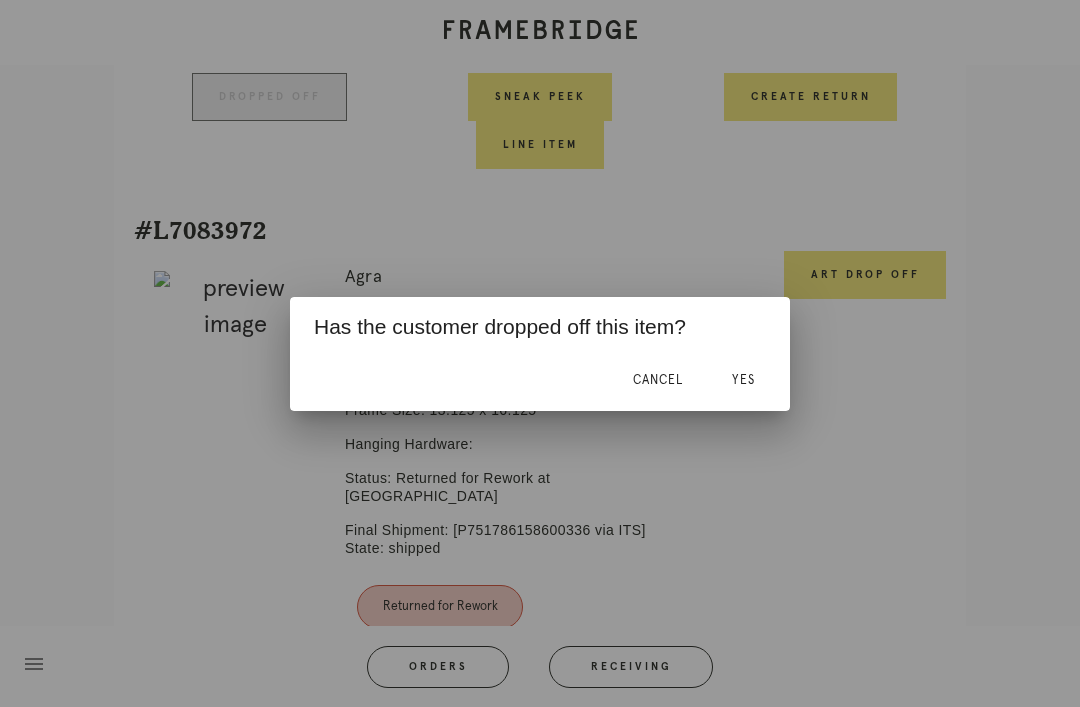 click on "Yes" at bounding box center (743, 381) 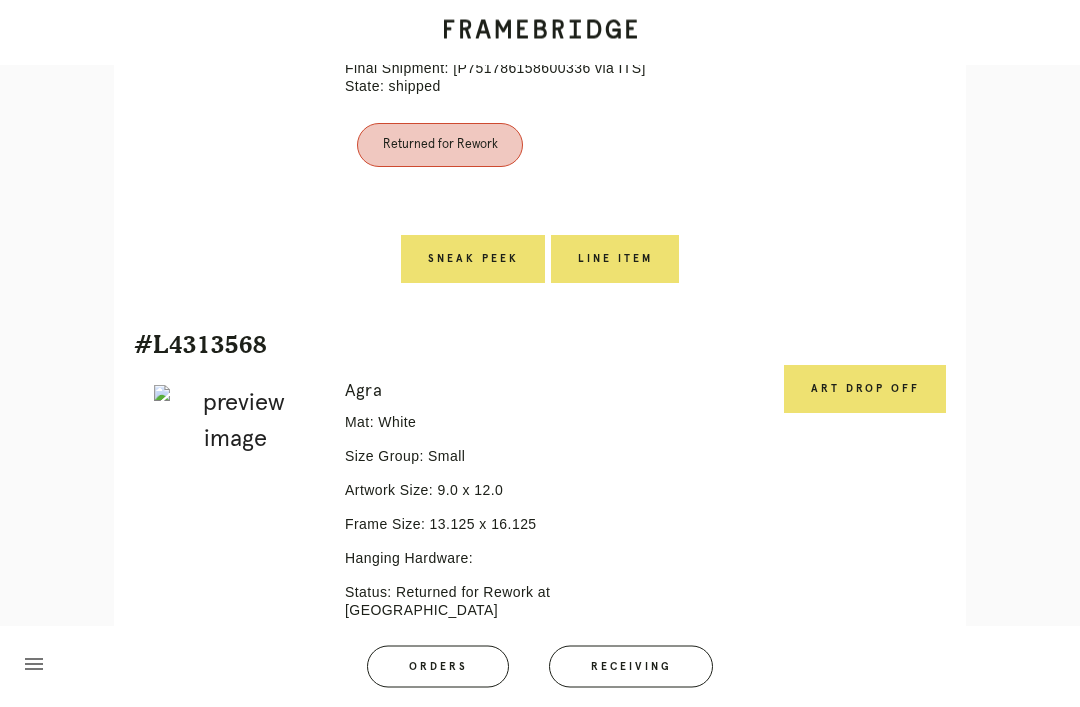 click on "Art drop off" at bounding box center [865, 390] 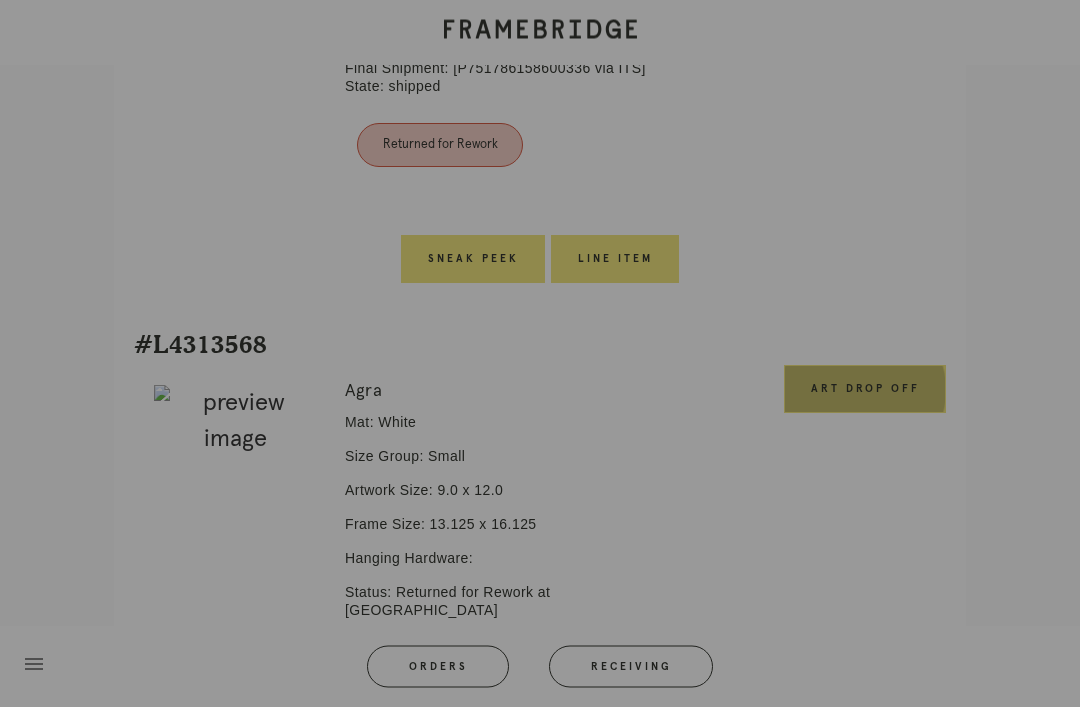 scroll, scrollTop: 2006, scrollLeft: 0, axis: vertical 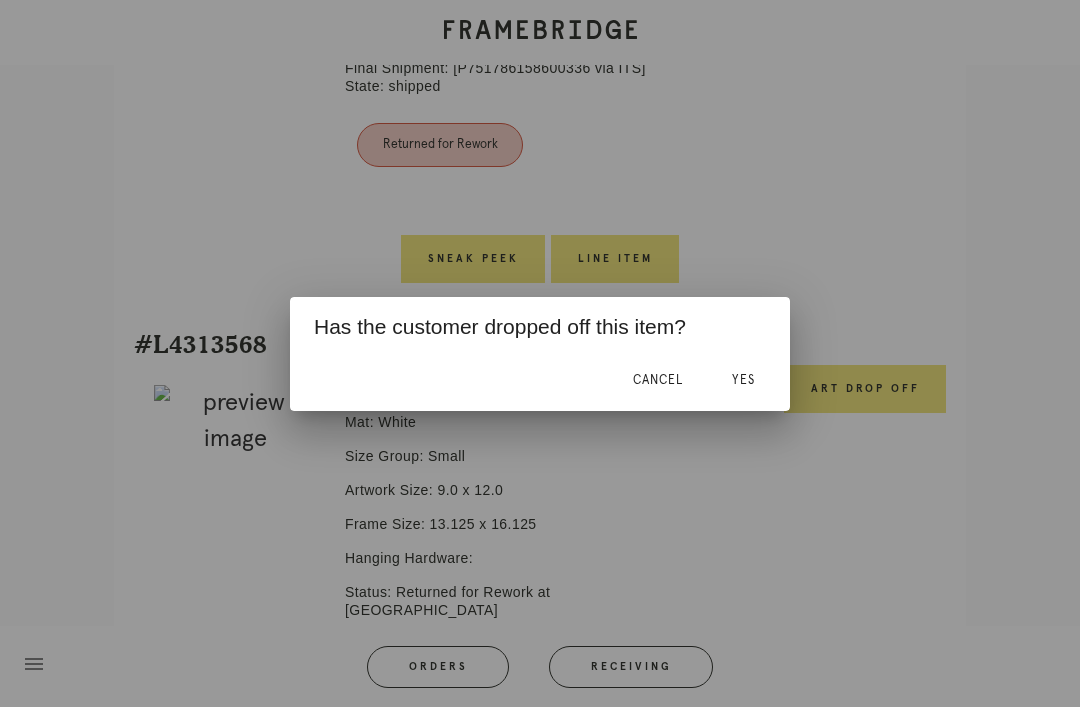 click on "Yes" at bounding box center (743, 380) 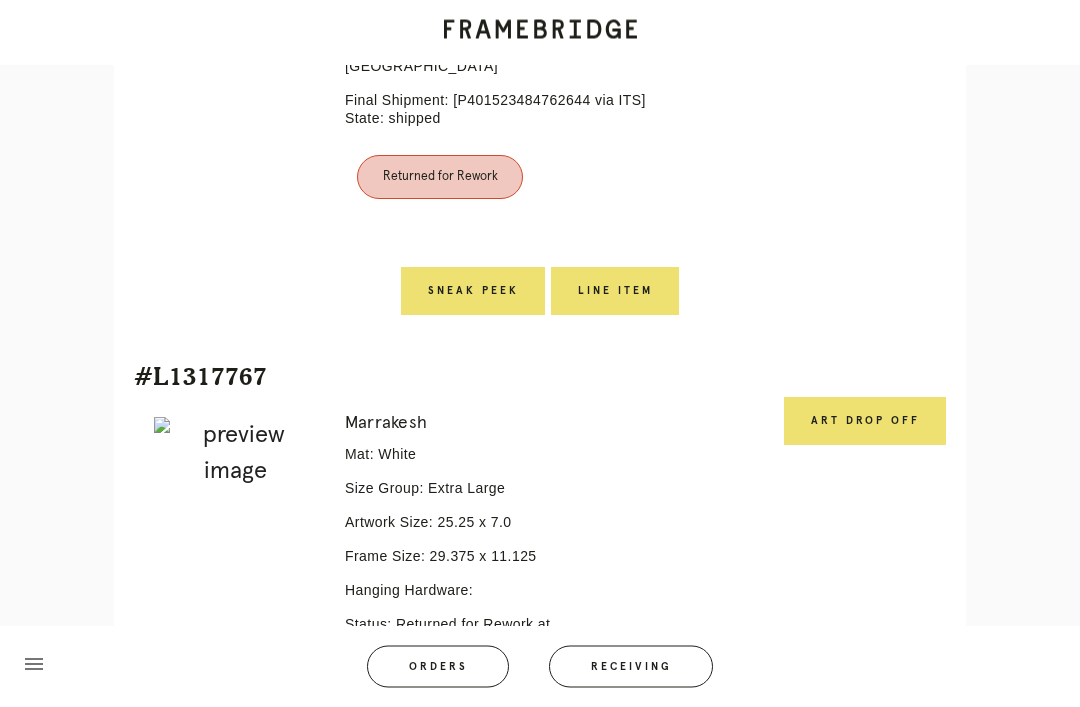 click on "Art drop off" at bounding box center (865, 422) 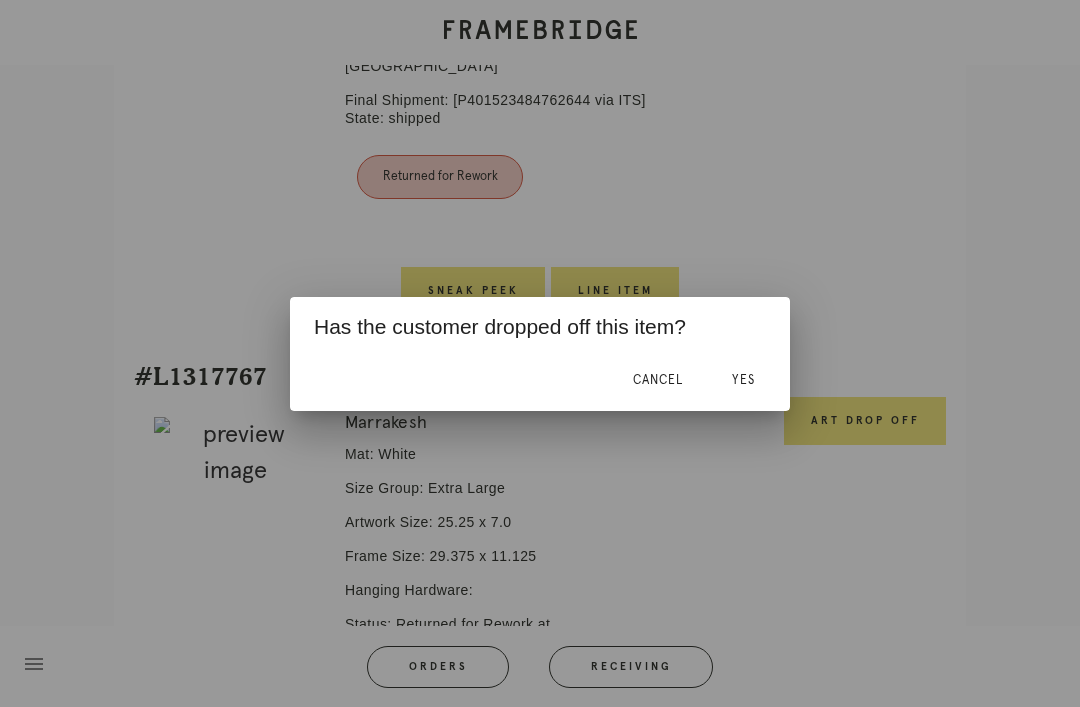 click on "Yes" at bounding box center (743, 380) 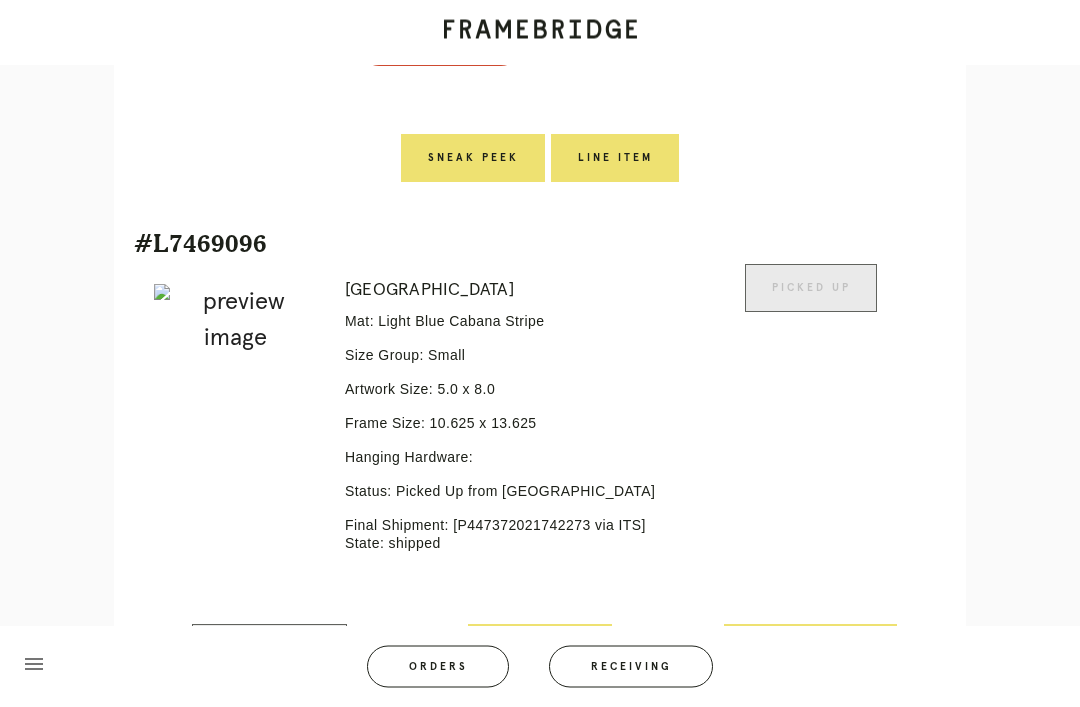 scroll, scrollTop: 3316, scrollLeft: 0, axis: vertical 